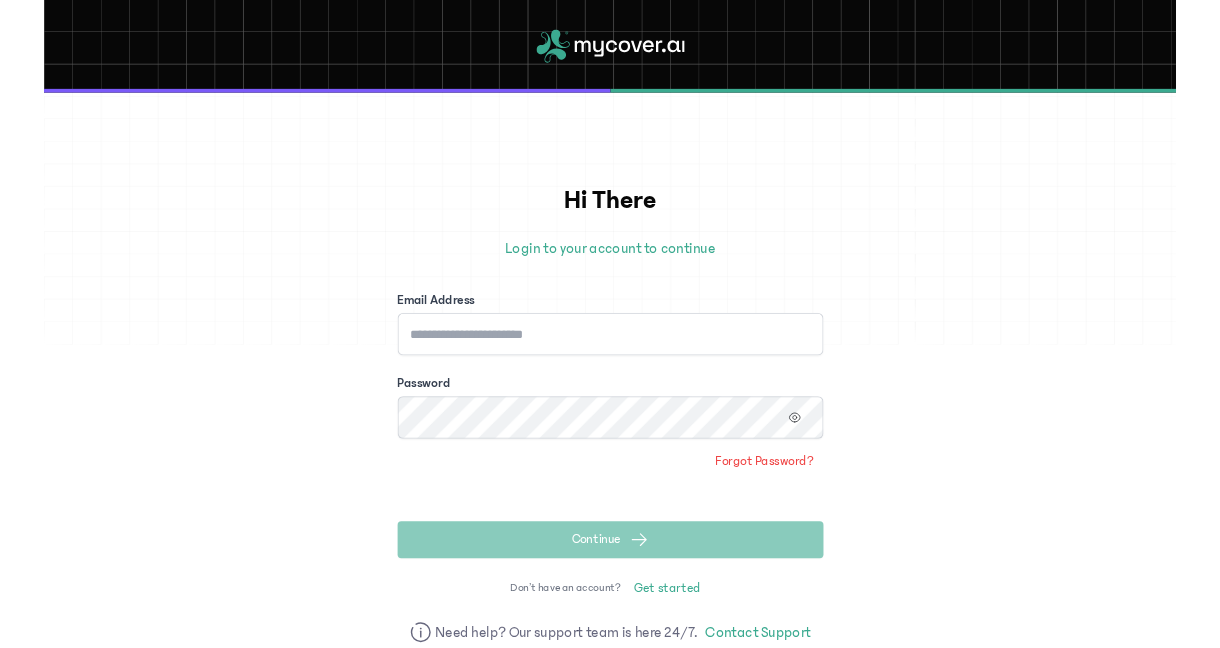 scroll, scrollTop: 0, scrollLeft: 0, axis: both 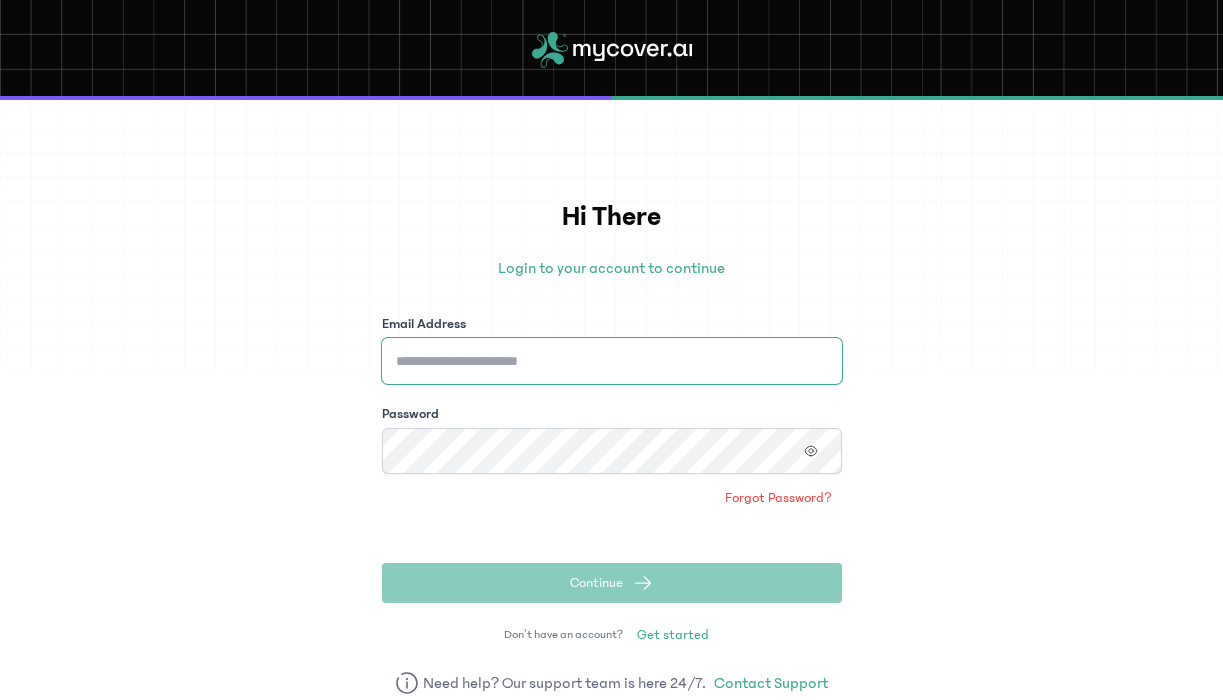 click on "Email Address" at bounding box center [612, 361] 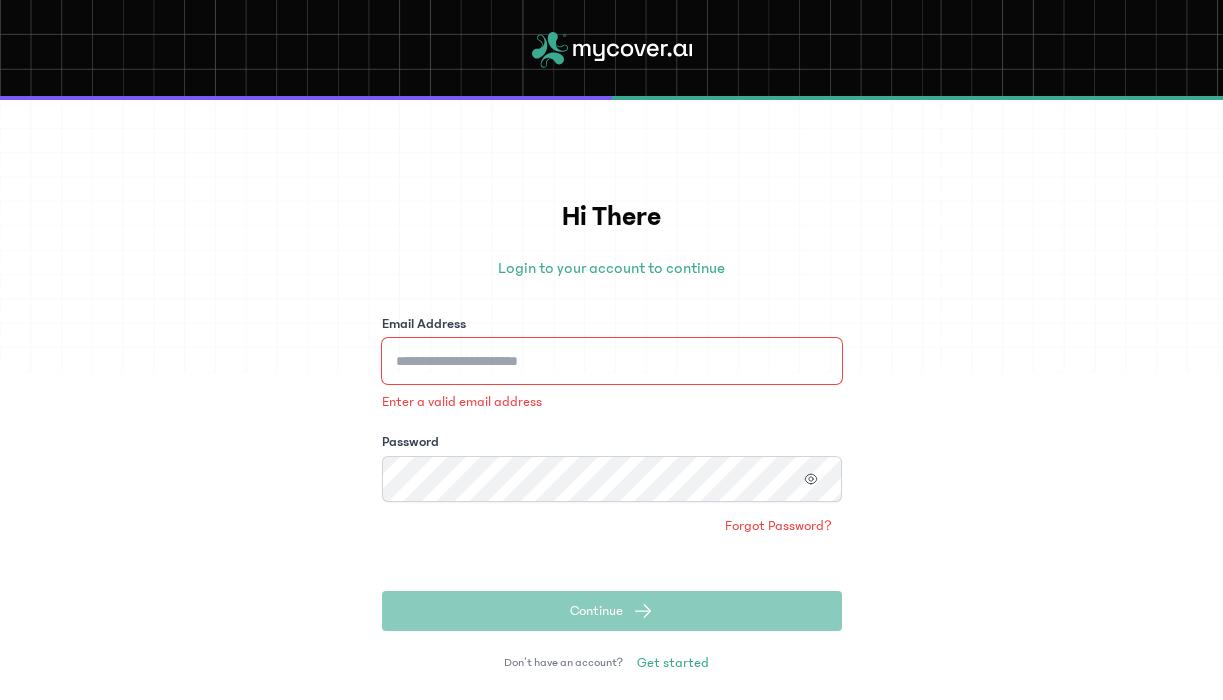 type on "**********" 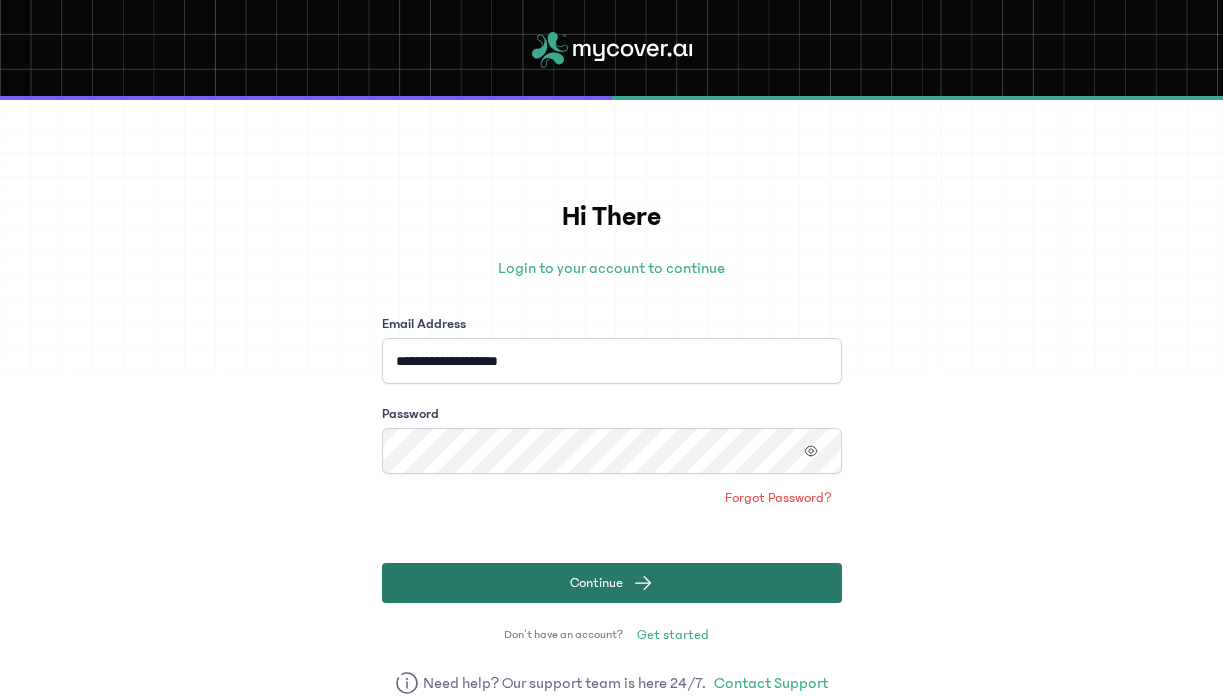 click on "Continue" 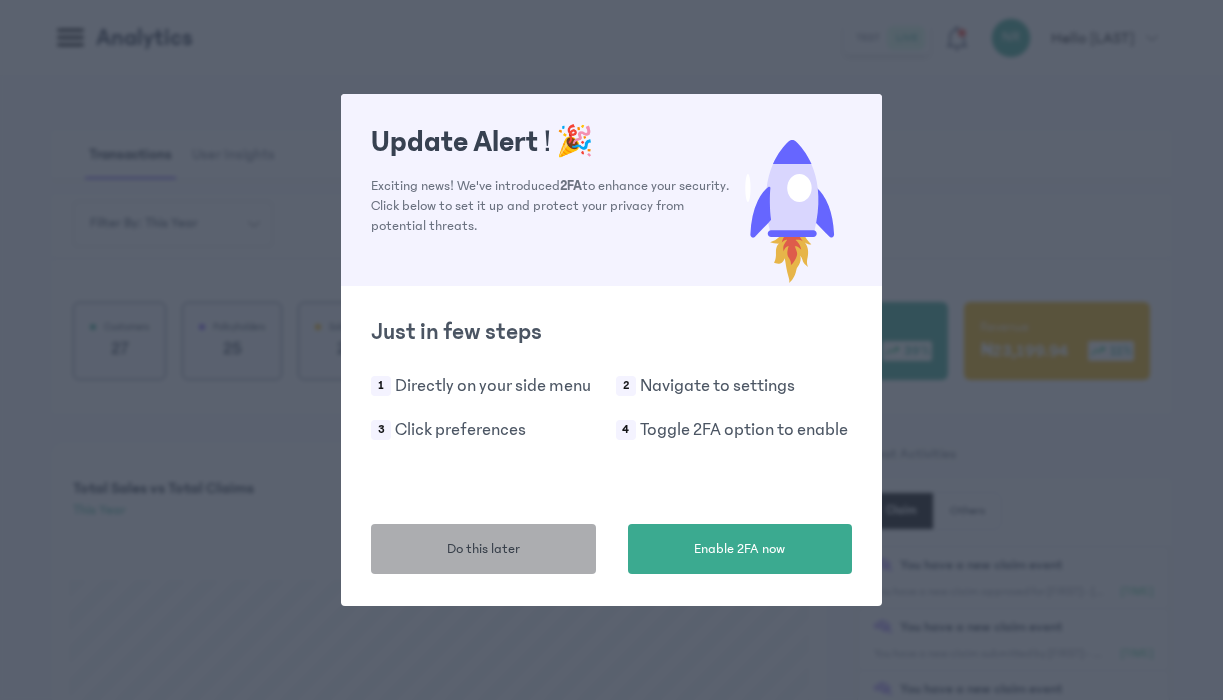 click on "Do this later" at bounding box center [483, 549] 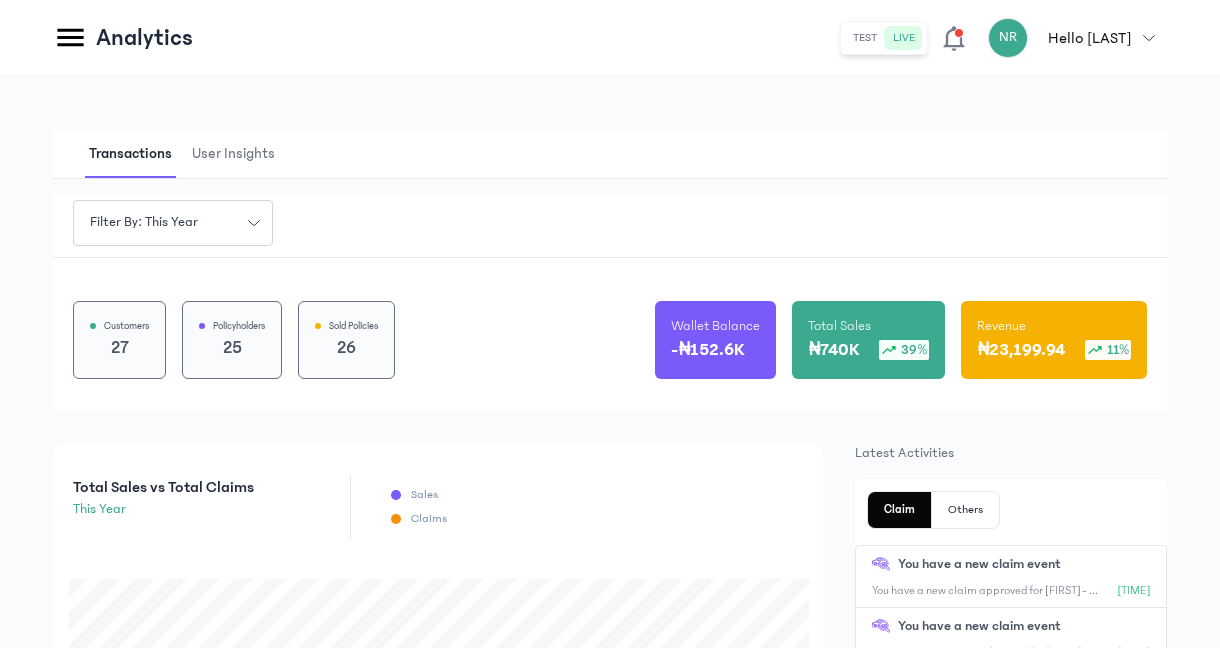 scroll, scrollTop: 0, scrollLeft: 0, axis: both 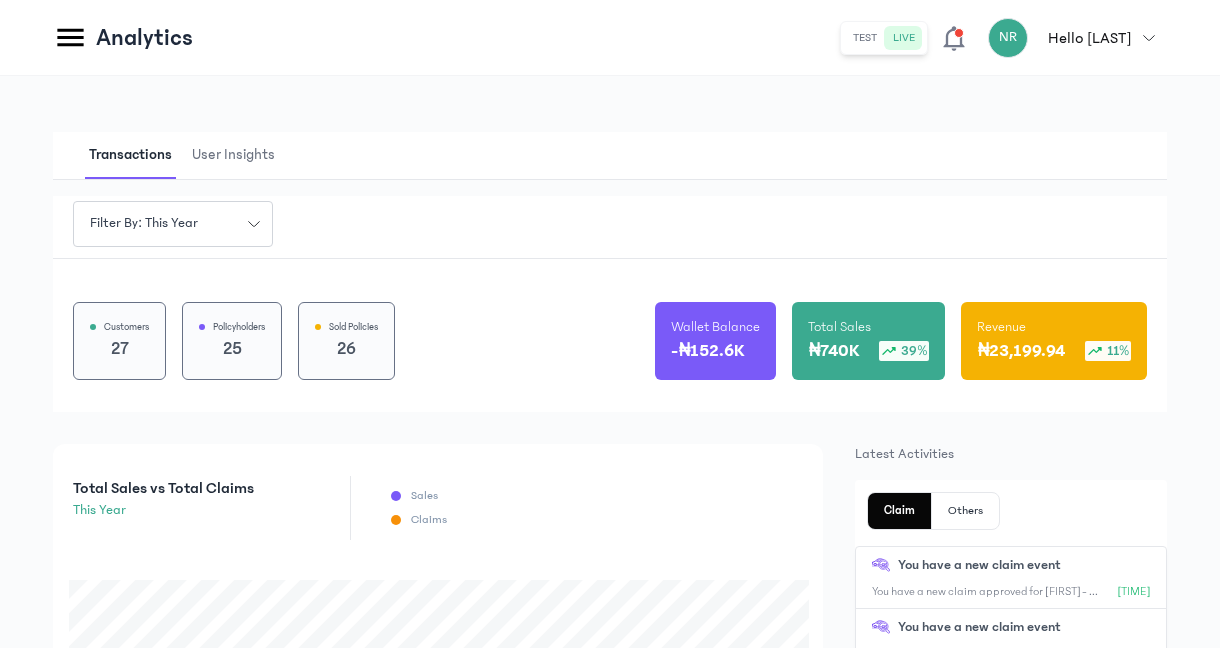click 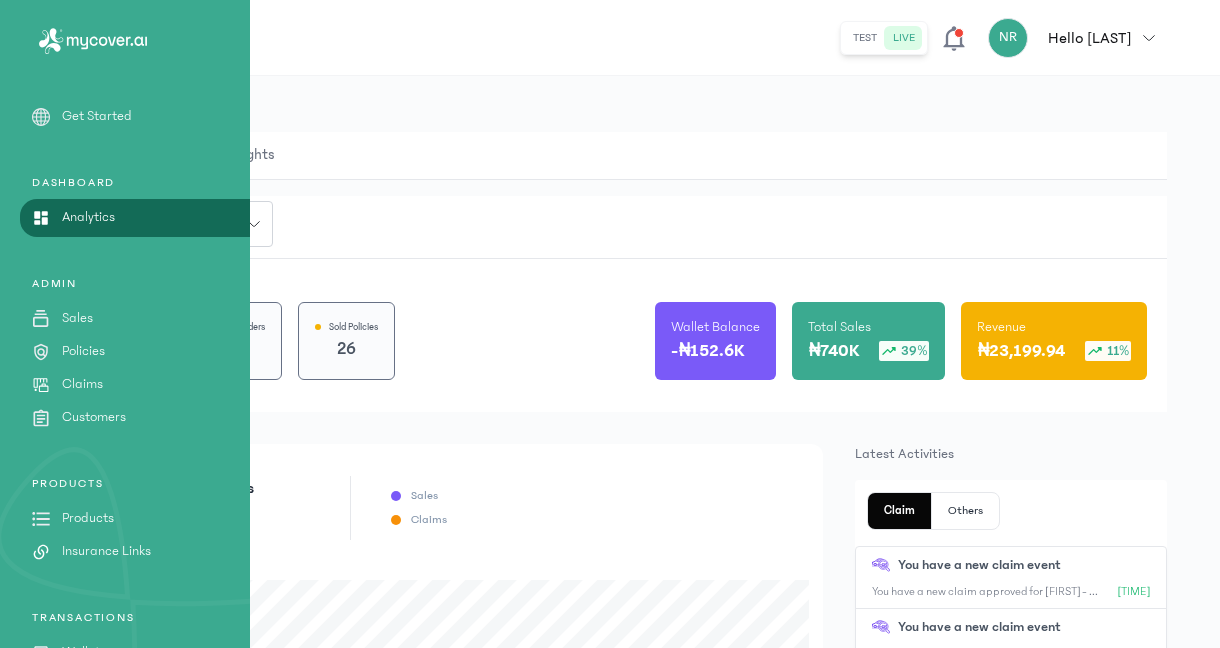 click on "Transactions User Insights Filter by: this year
Customers 27 Policyholders 25 Sold Policies 26 Wallet Balance -₦152.6K Total Sales ₦740K
39% Revenue ₦23,199.94
11%  Total Sales vs Total Claims  this year Sales Claims  Policy Statistics  Total Policies 51 Active Policies 28 Inactive Policies 23 Average Policy Value ₦0 % of Policy Renewal 165.4%  Recent Transactions   You have 10 recent transactions.   See more
S/N Transaction type Amount Date Status 1 renewal profit ₦0 [DATE] Completed 2 renewal profit ₦0 [DATE] Completed 3 renewal profit ₦0 [DATE] Completed 4 renewal profit ₦0 [DATE] Completed 5 purchase profit ₦0 [DATE] Completed 6 renewal profit ₦0 [DATE] Completed 7 renewal profit ₦0 [DATE] Completed 8 purchase profit ₦2,000 [DATE] Completed 9 renewal profit ₦0 [DATE] Completed 10 renewal profit ₦0 [DATE] Completed Latest Activities Claim Others
[TIME]" at bounding box center [610, 1037] 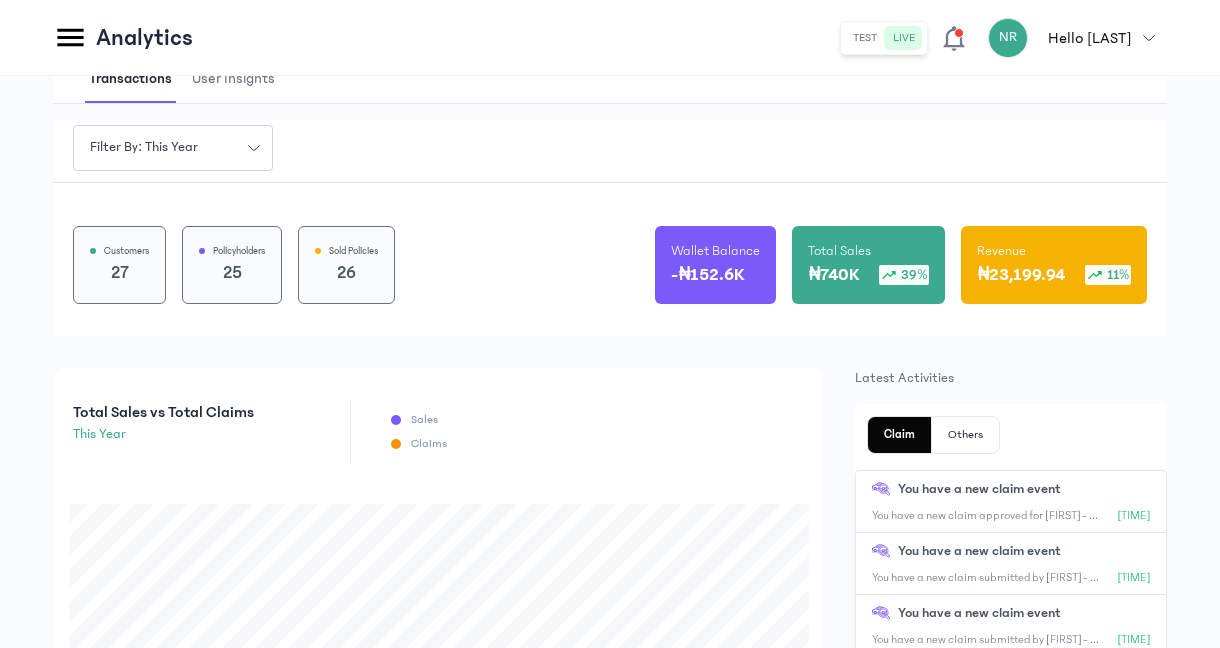 scroll, scrollTop: 55, scrollLeft: 0, axis: vertical 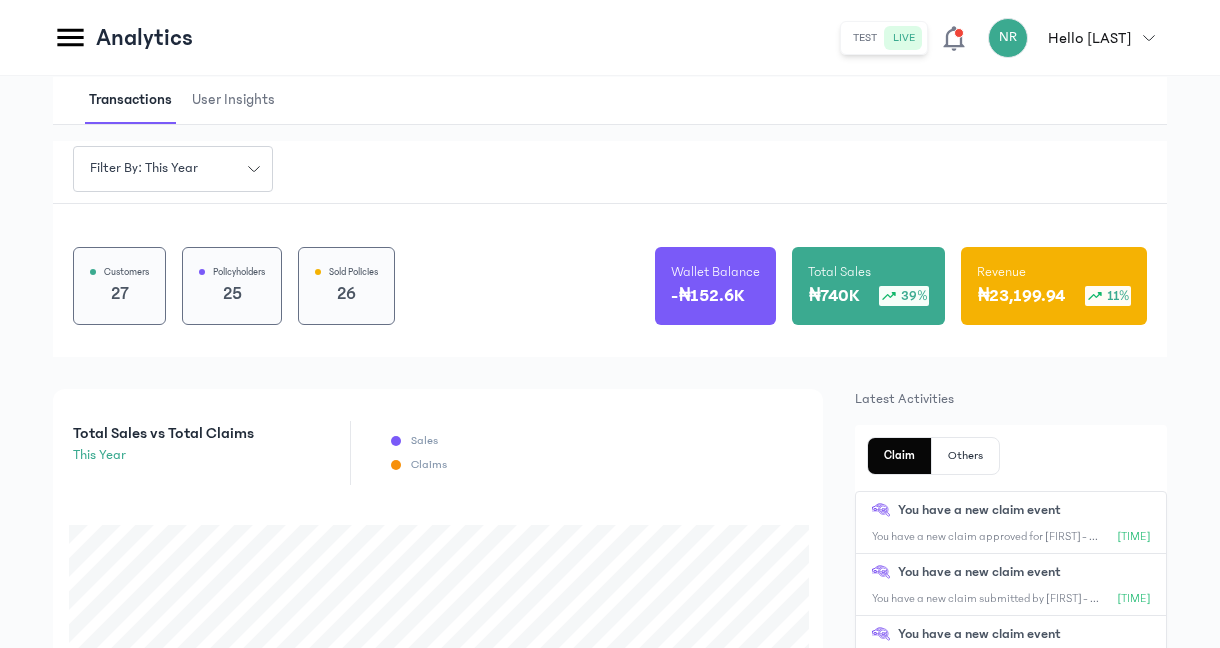 click 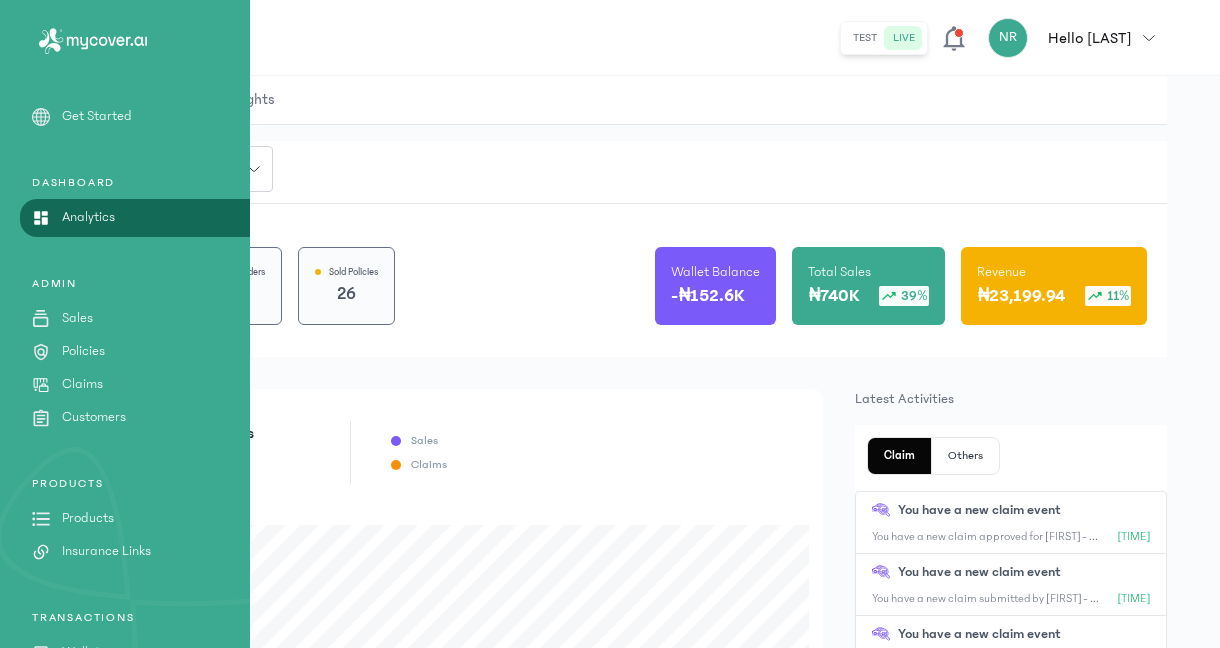 click on "Customers" at bounding box center [94, 417] 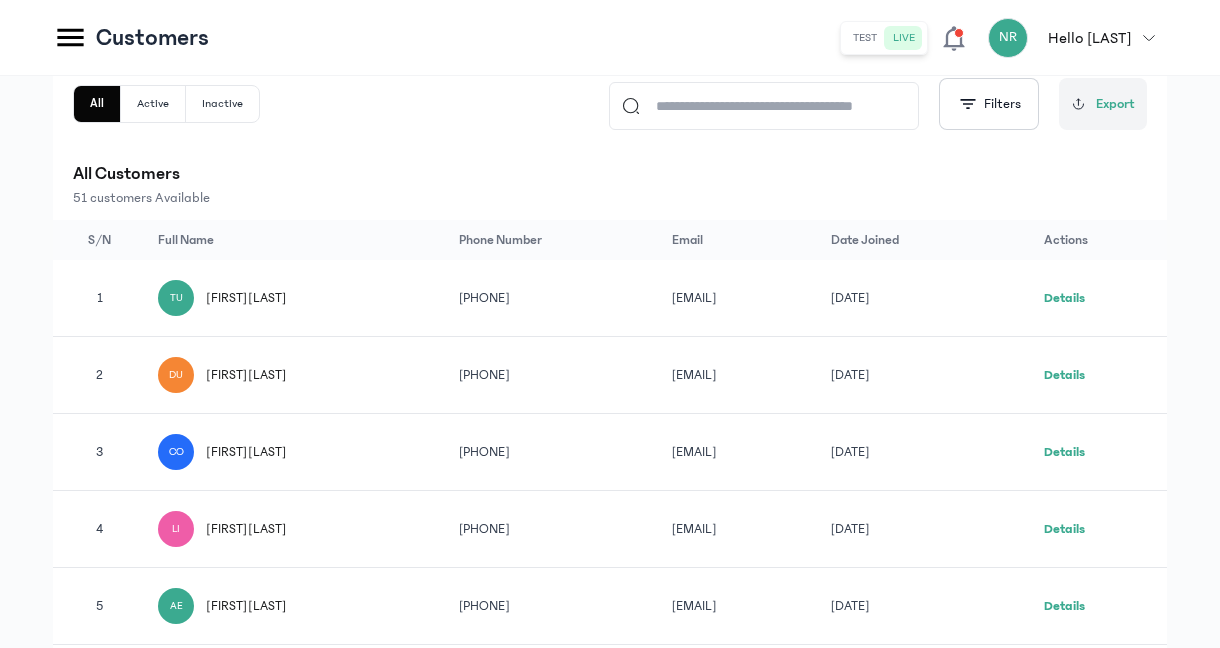scroll, scrollTop: 243, scrollLeft: 0, axis: vertical 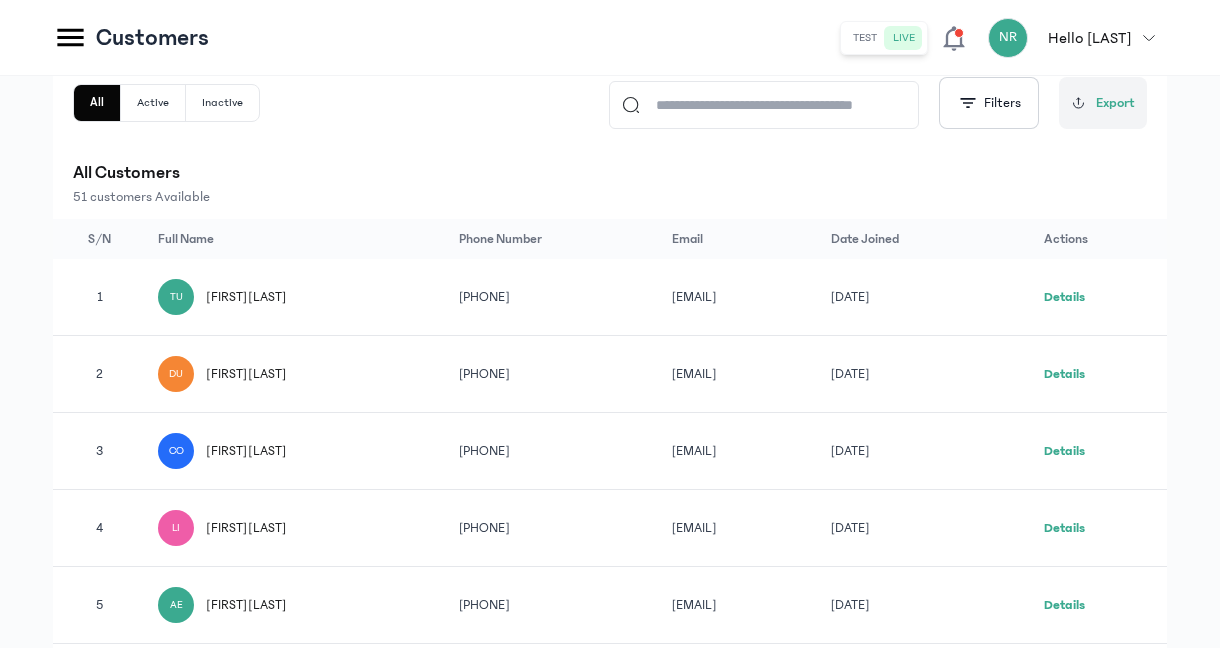 click on "Details" 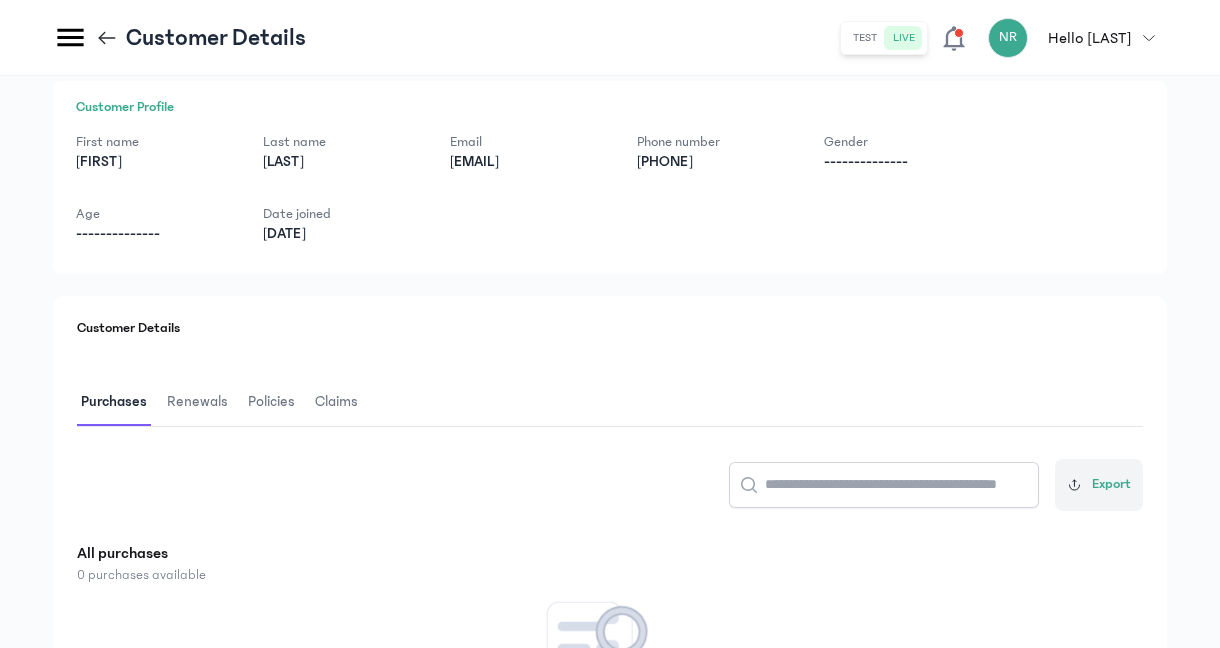 scroll, scrollTop: 0, scrollLeft: 0, axis: both 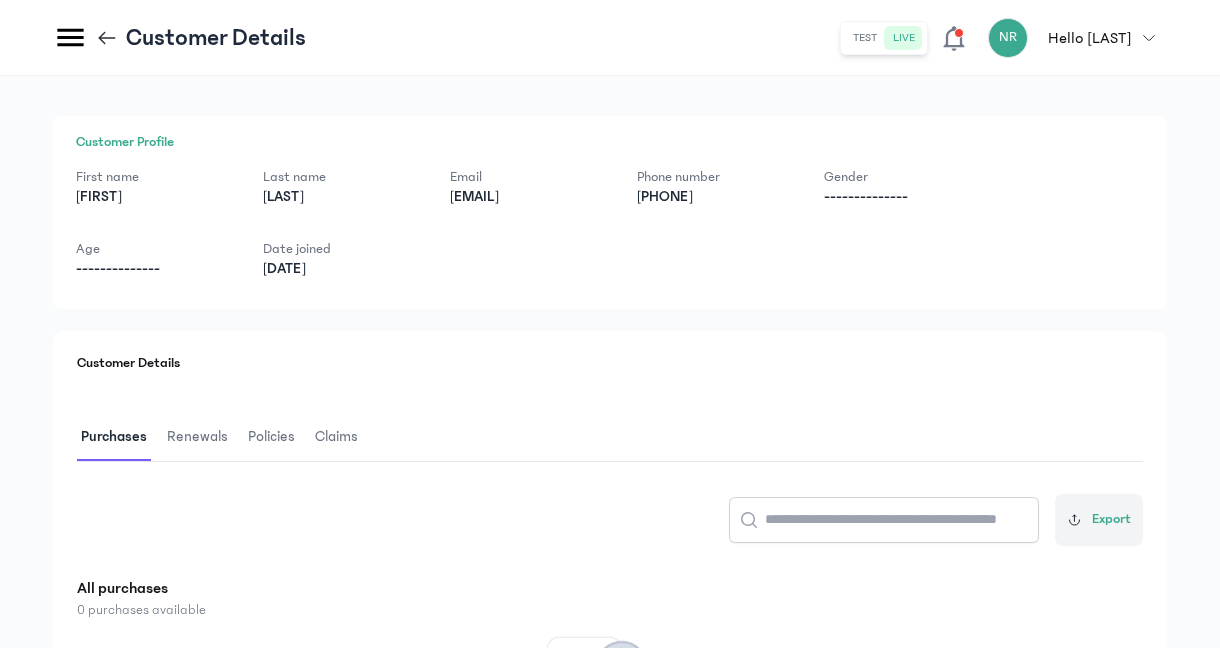 click on "Renewals" at bounding box center (197, 437) 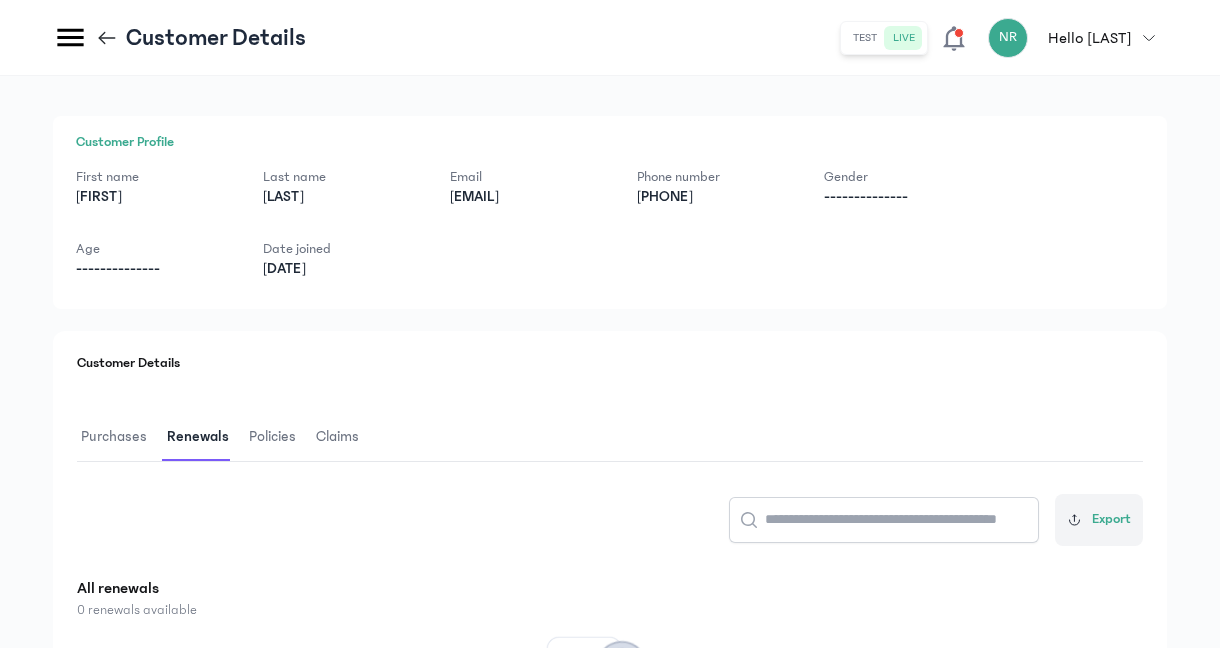 click on "Policies" at bounding box center (272, 437) 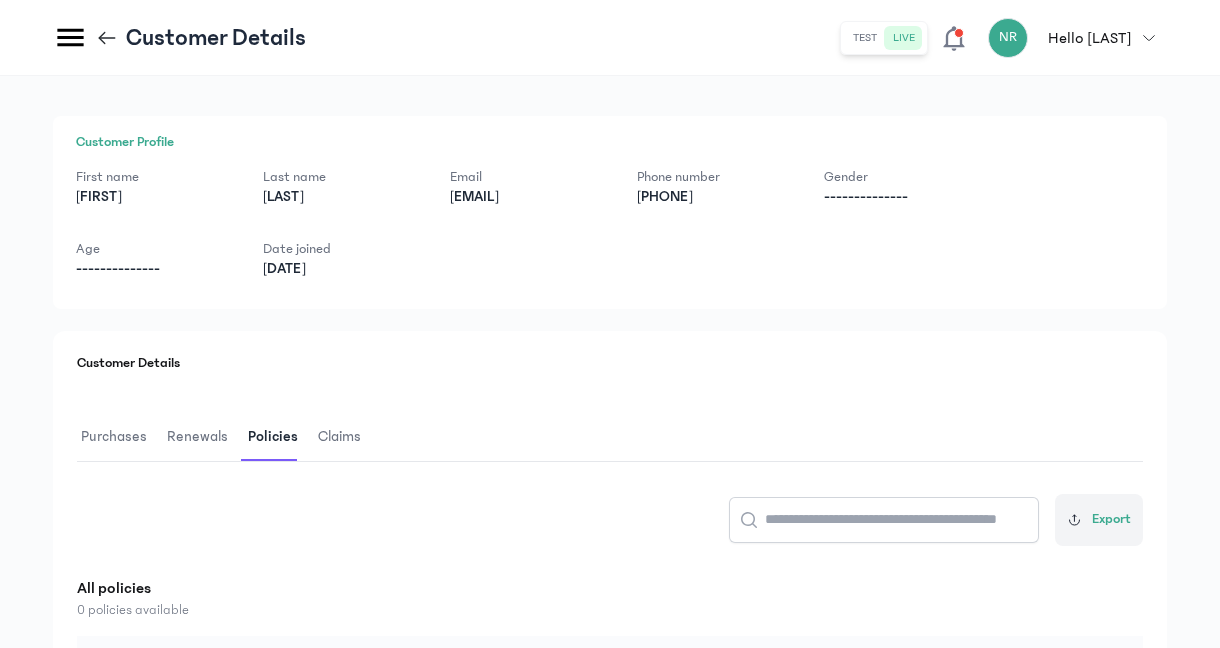 click on "Purchases" at bounding box center [114, 437] 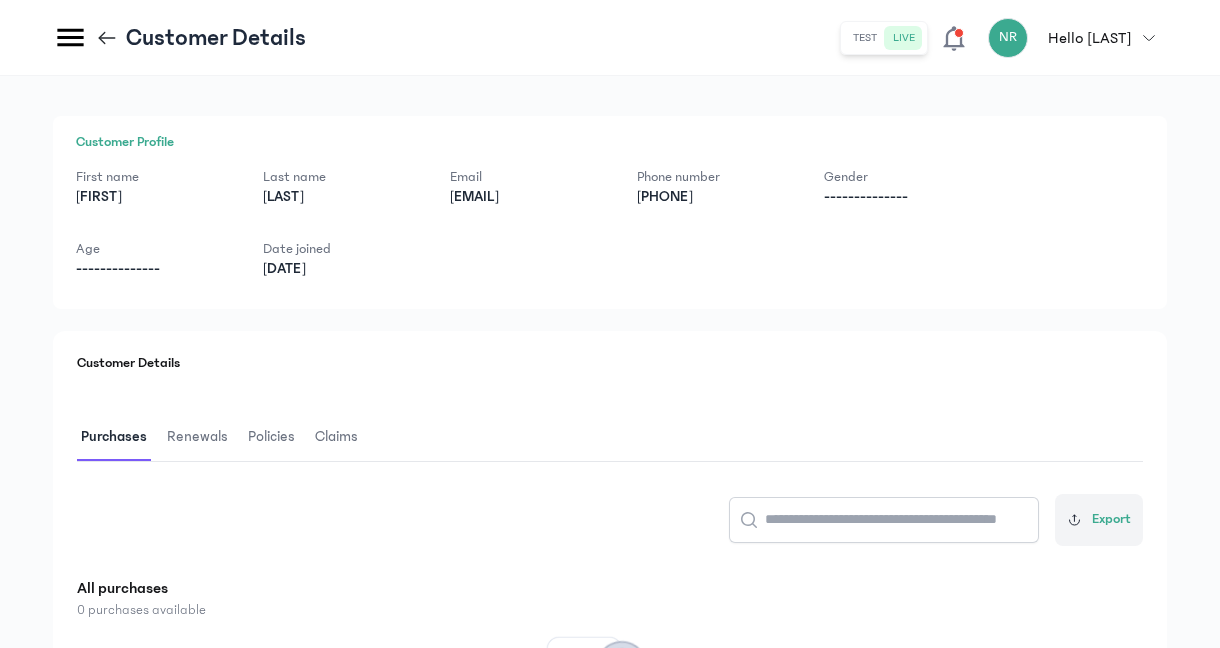 click 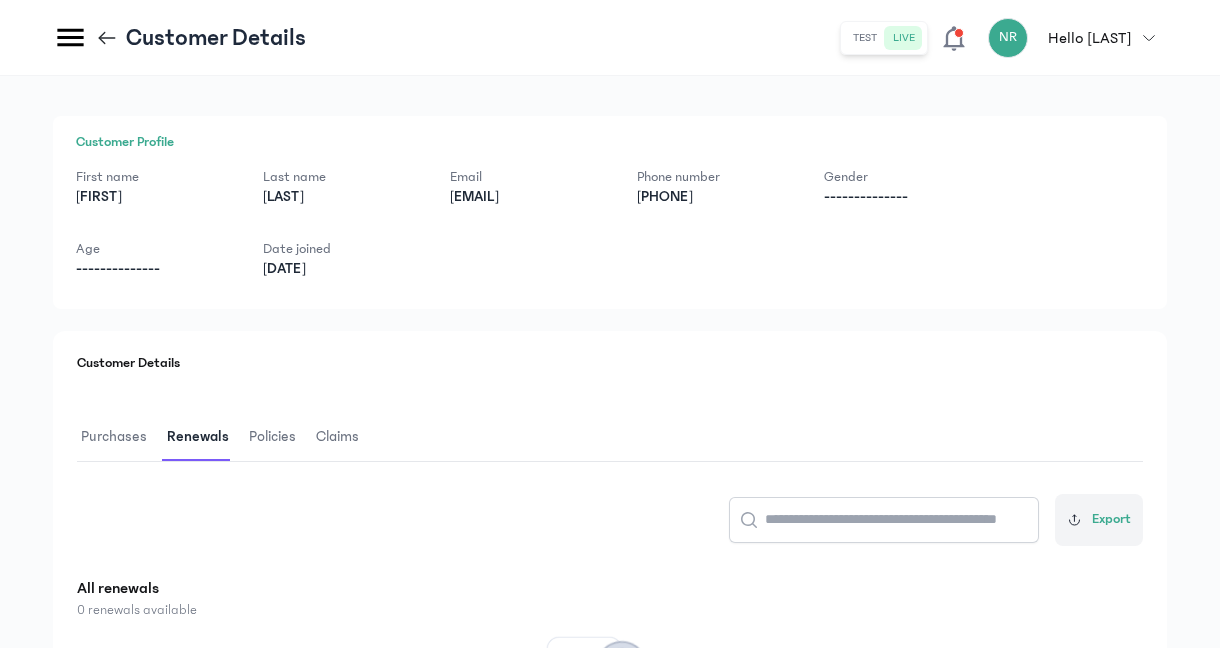 click 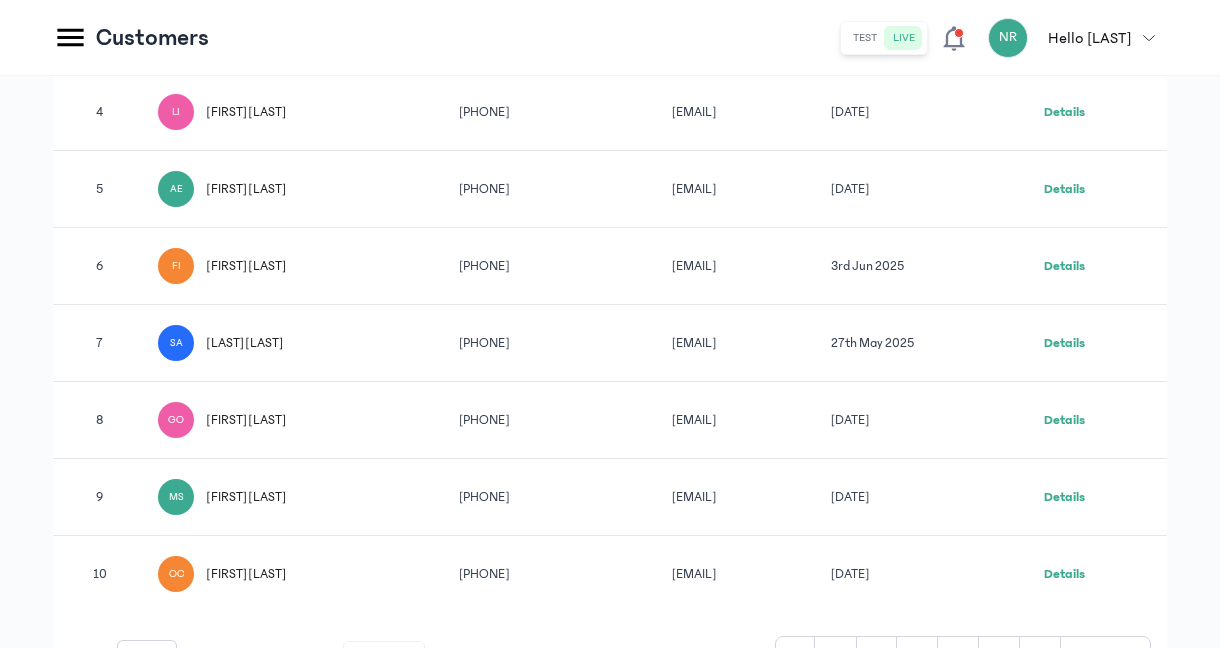 scroll, scrollTop: 710, scrollLeft: 0, axis: vertical 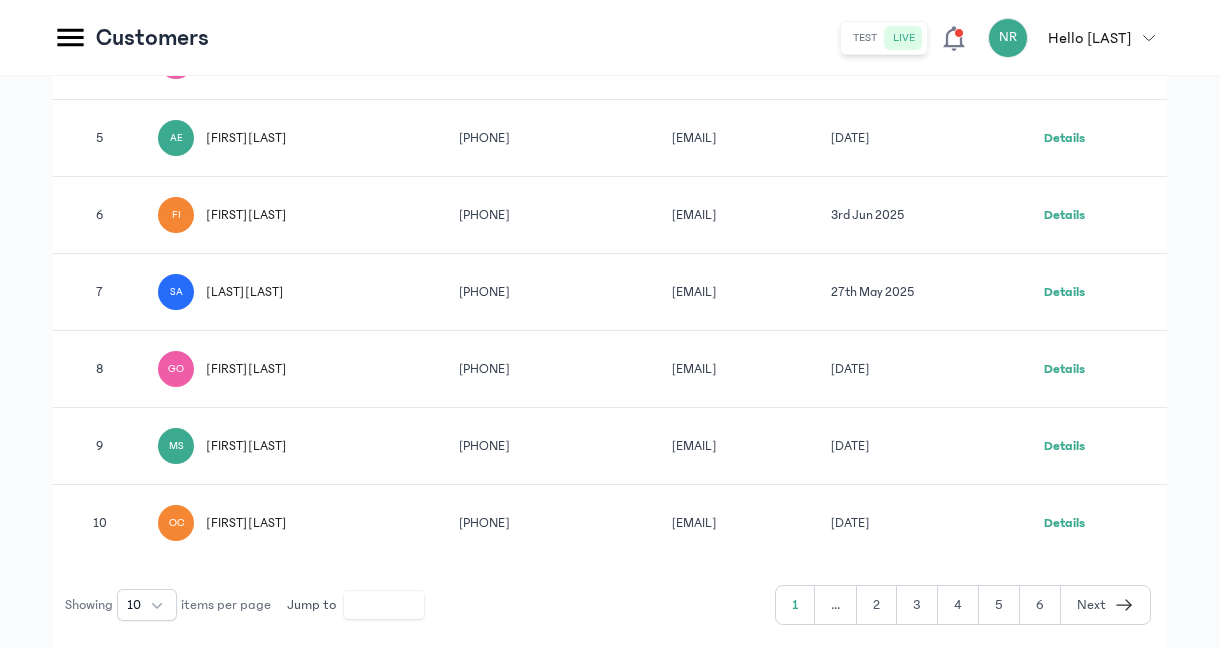 click on "..." 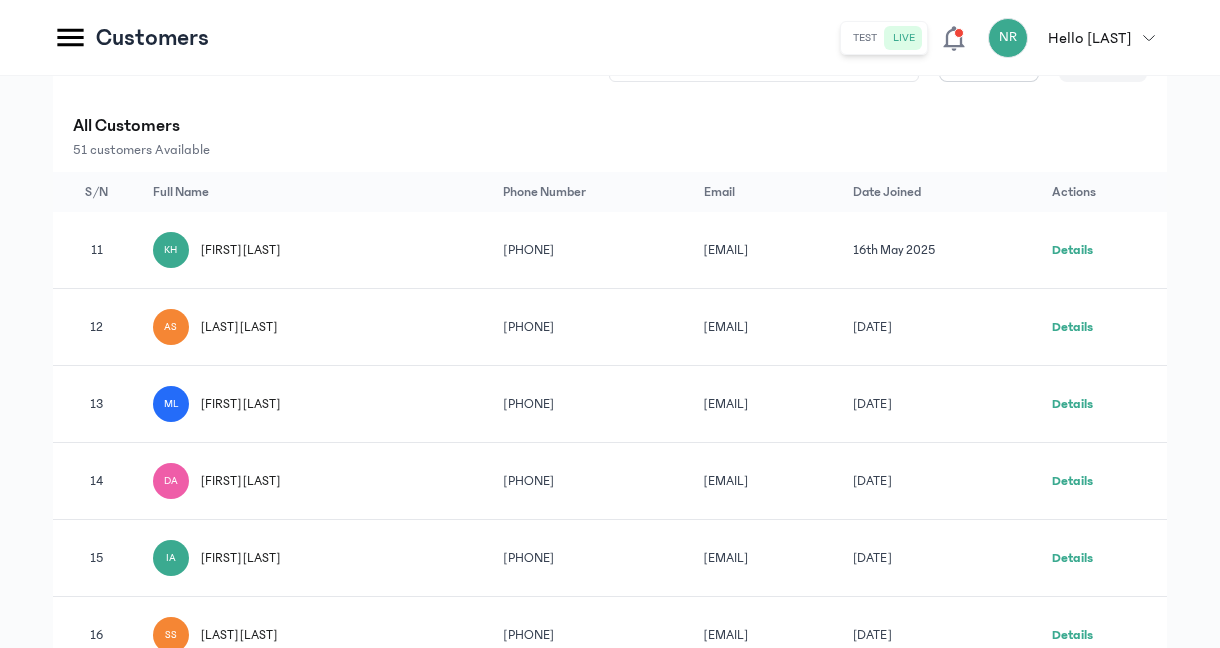 scroll, scrollTop: 0, scrollLeft: 0, axis: both 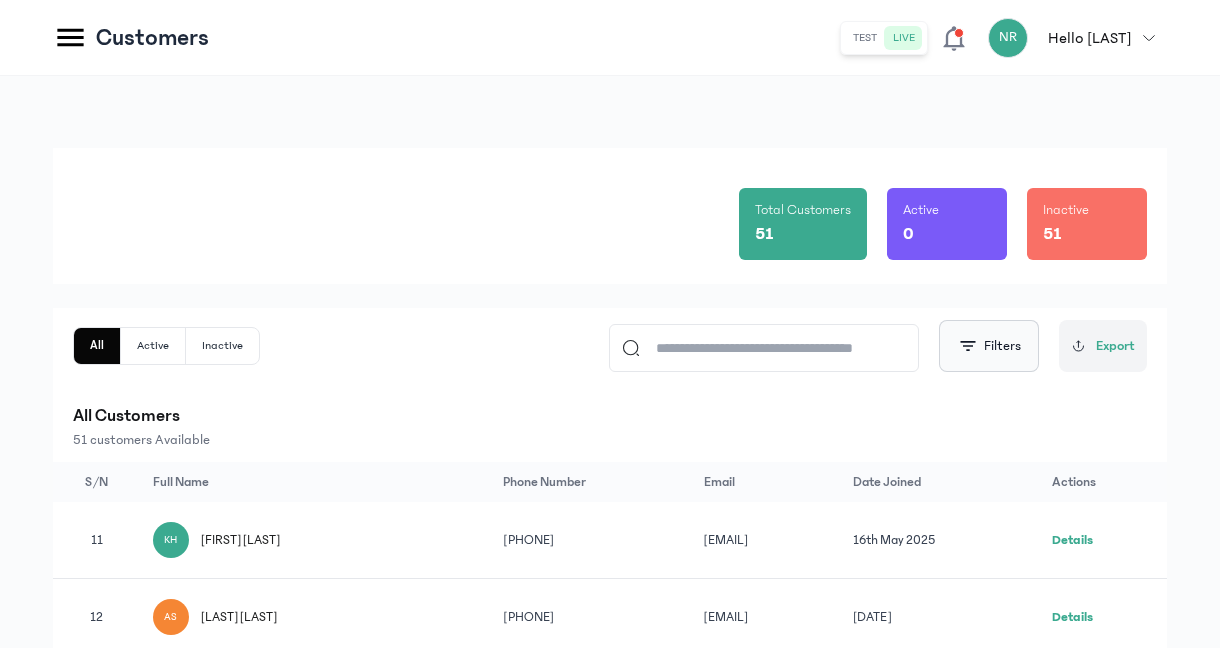 click on "Filters" 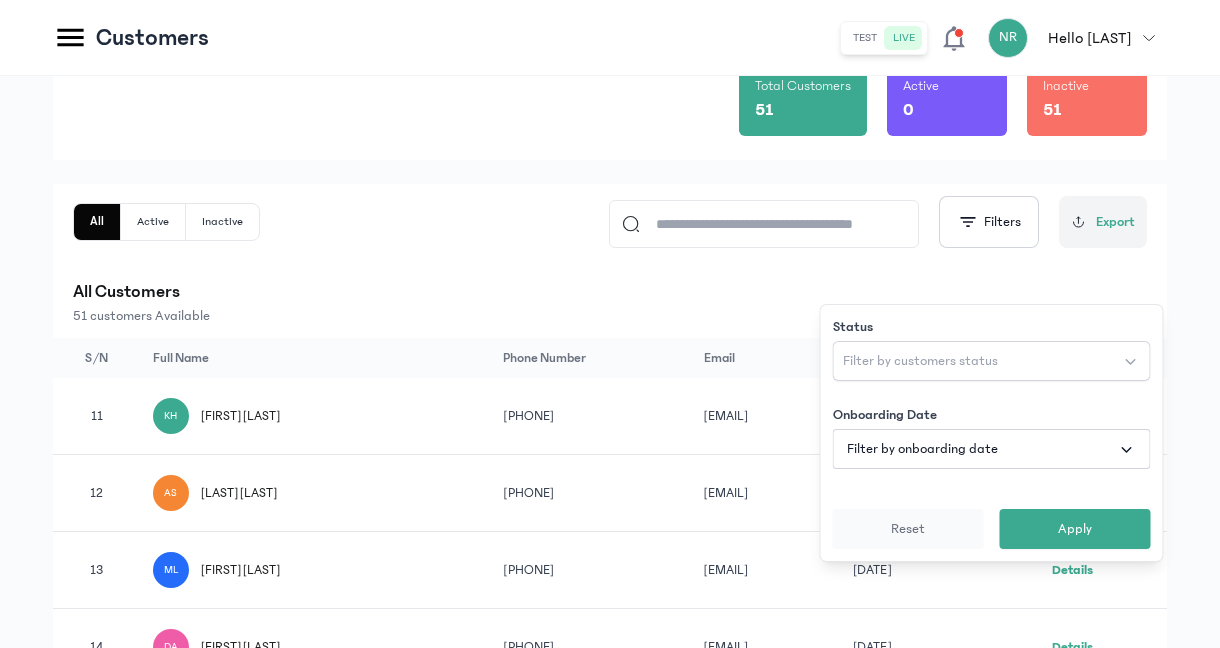 scroll, scrollTop: 127, scrollLeft: 0, axis: vertical 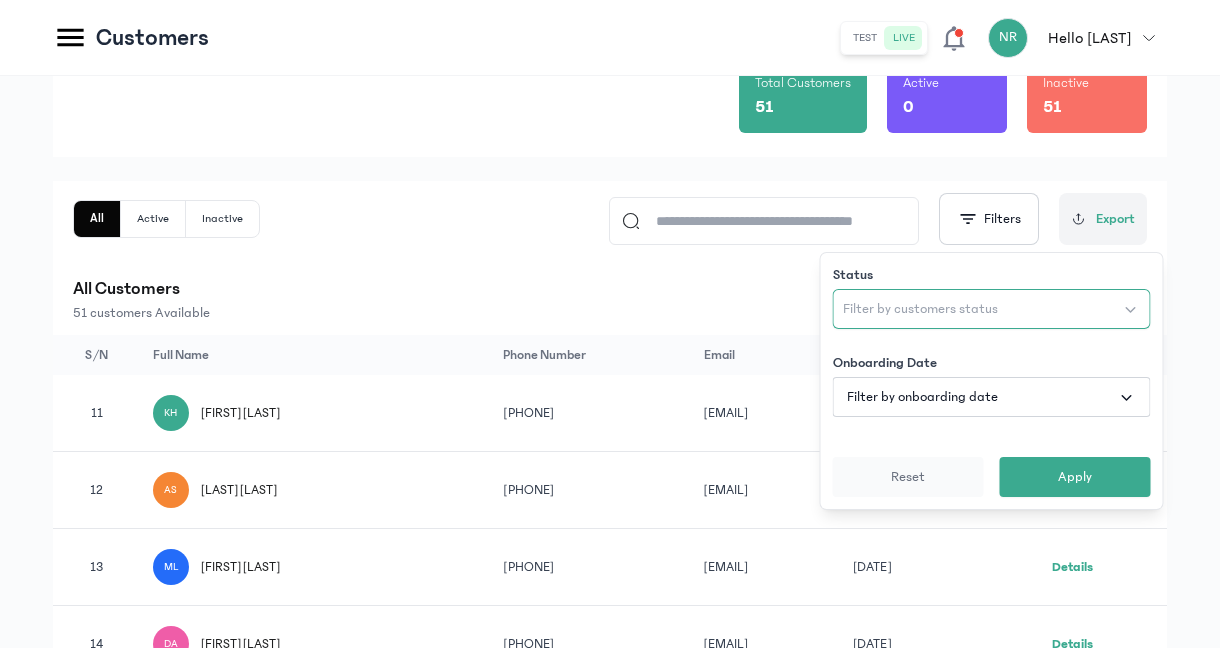 click on "Filter by customers status" 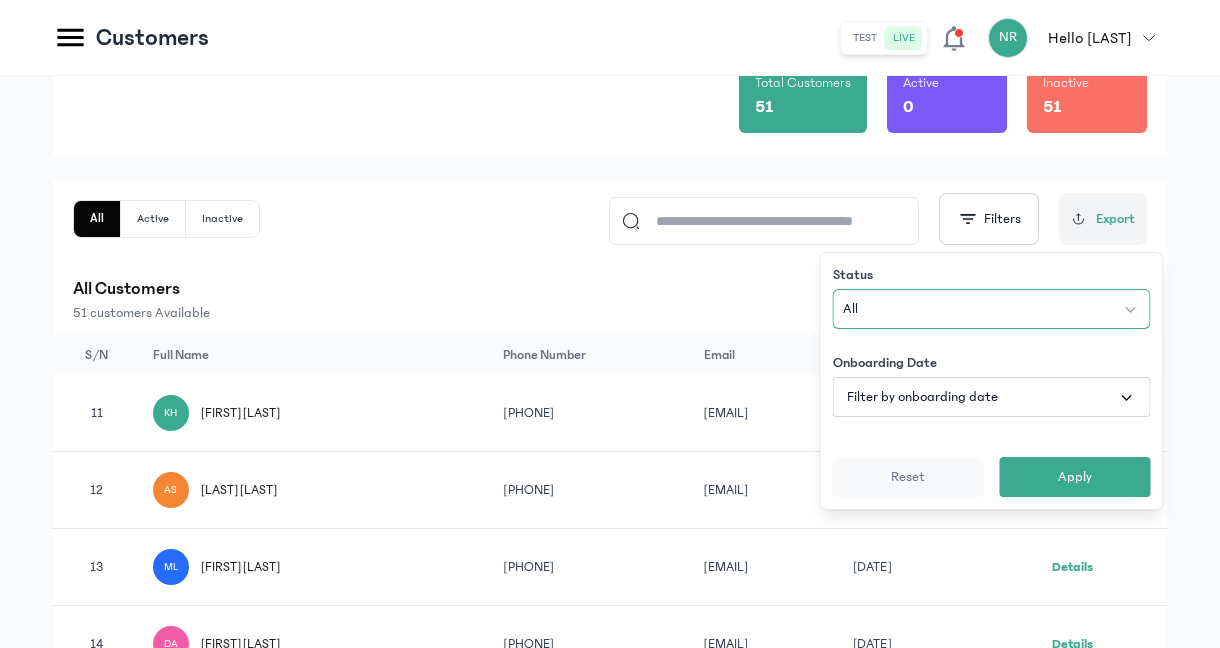 click on "All" 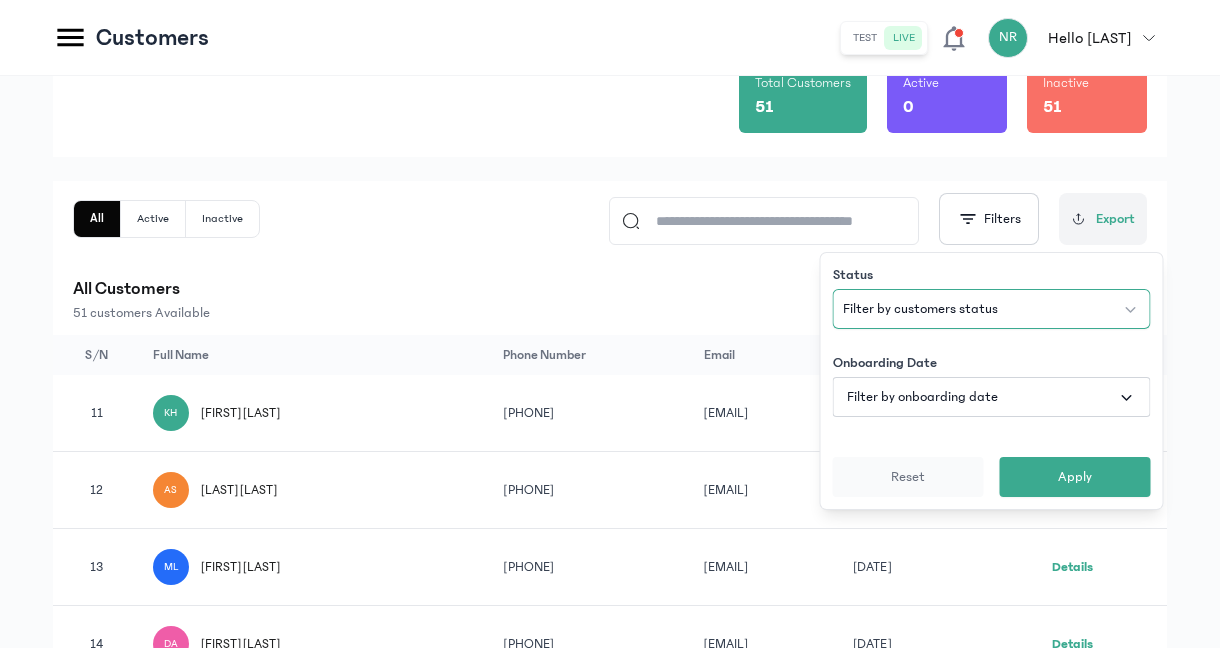click on "Filter by customers status" 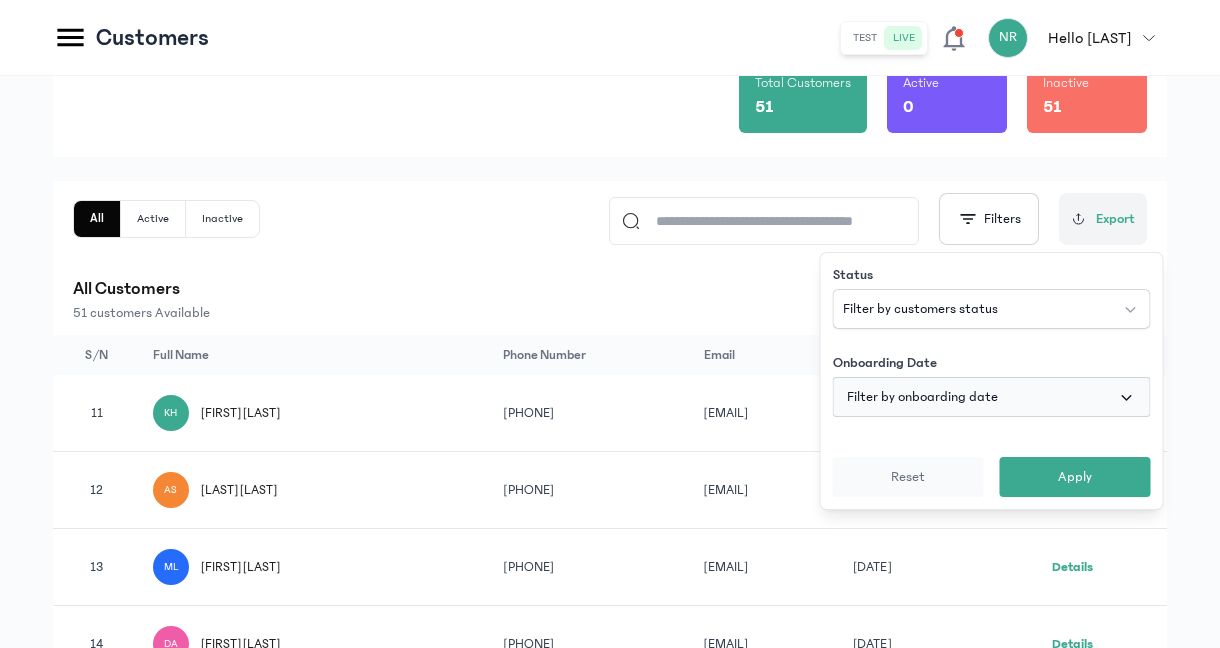 click on "Filter by onboarding date" 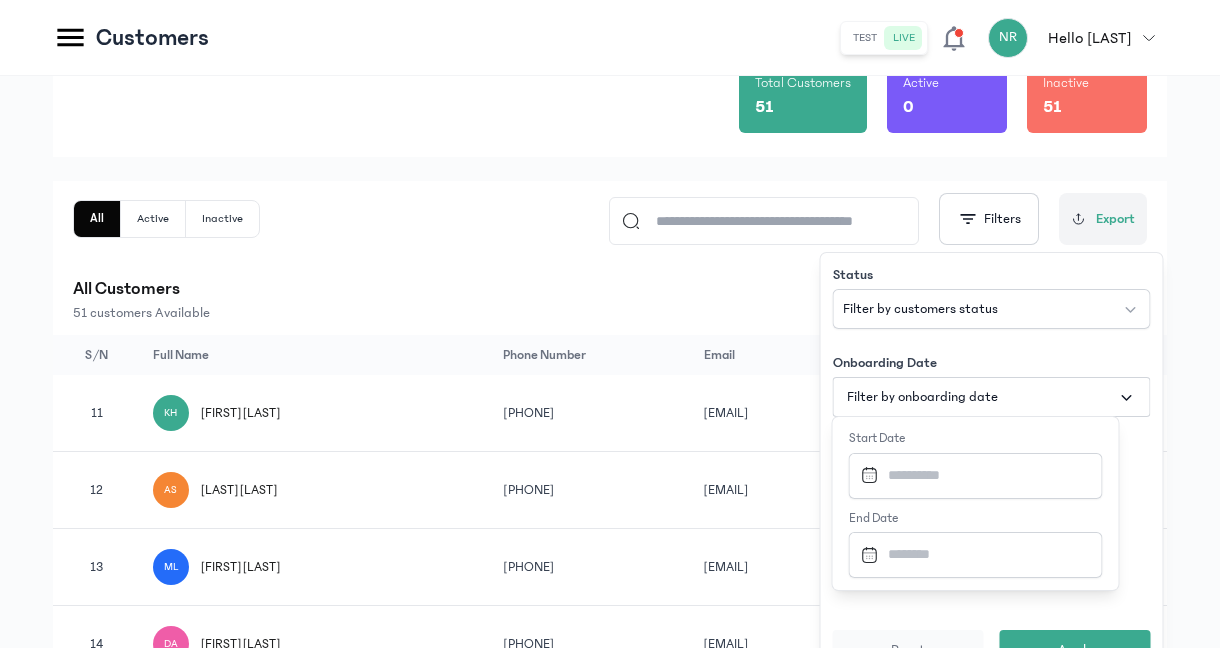 click 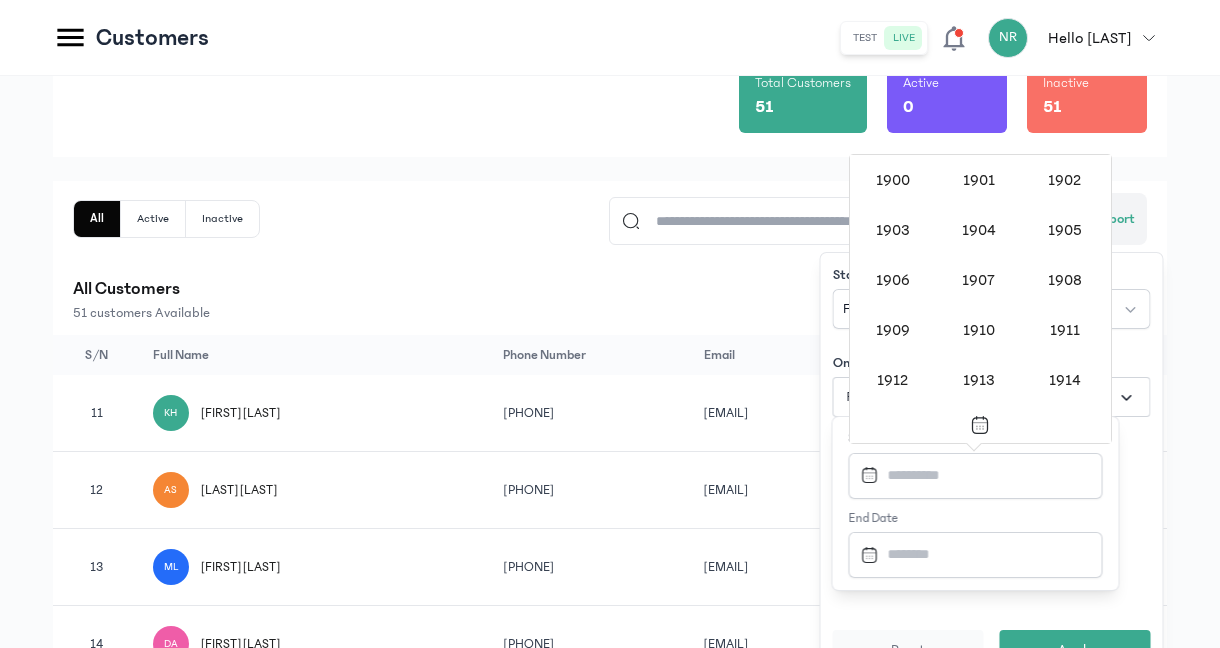 scroll, scrollTop: 1938, scrollLeft: 0, axis: vertical 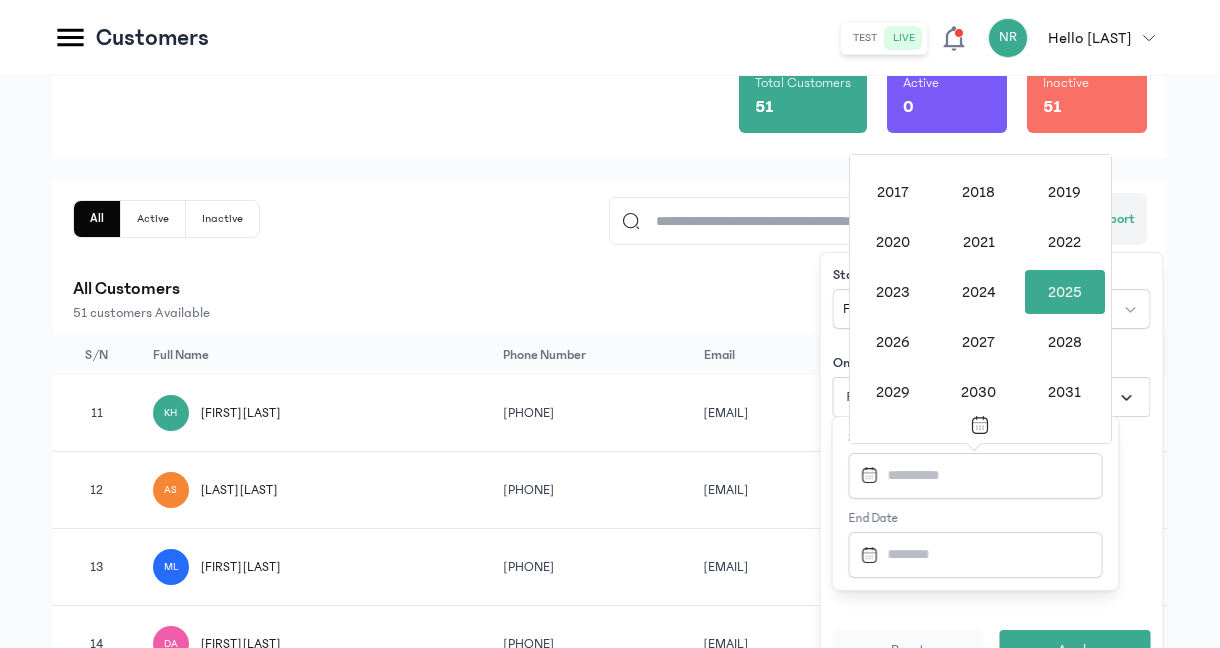 click on "2025" at bounding box center [1065, 292] 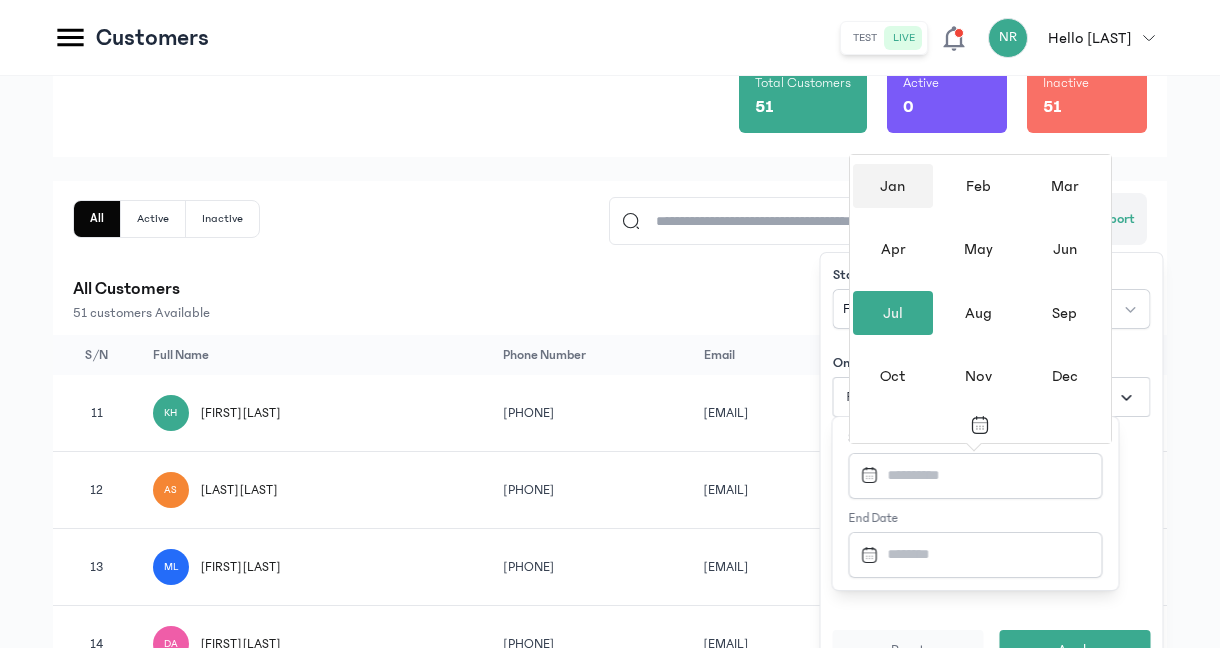 click on "Jan" at bounding box center (893, 186) 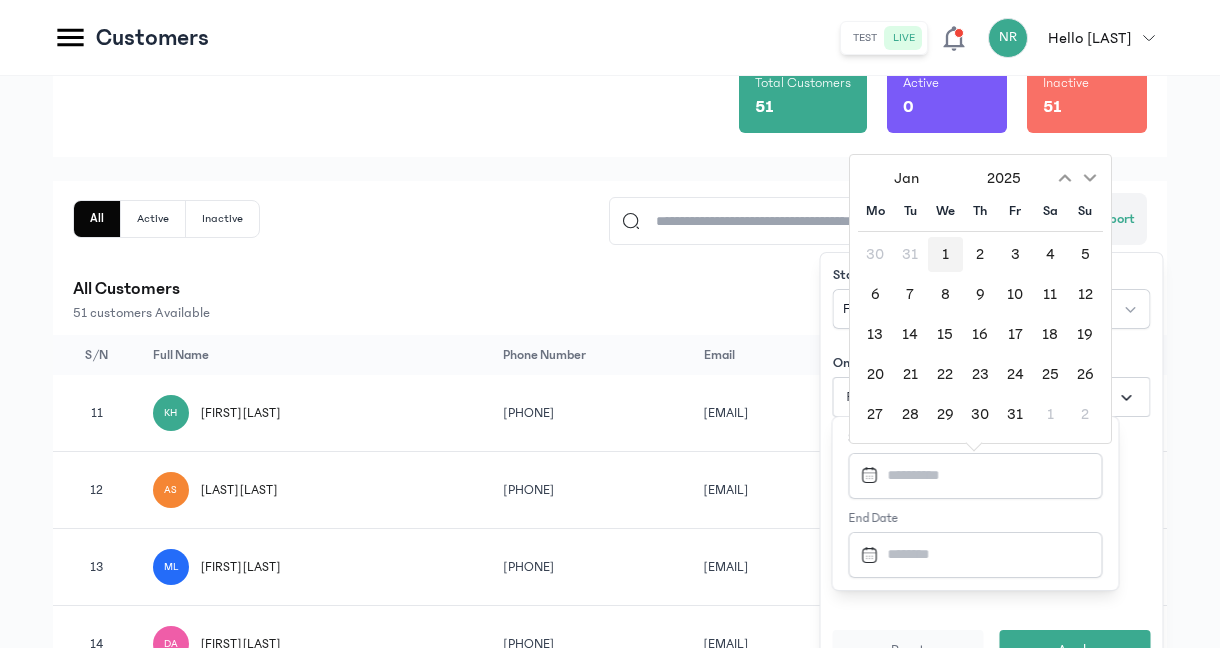 click on "1" at bounding box center (945, 254) 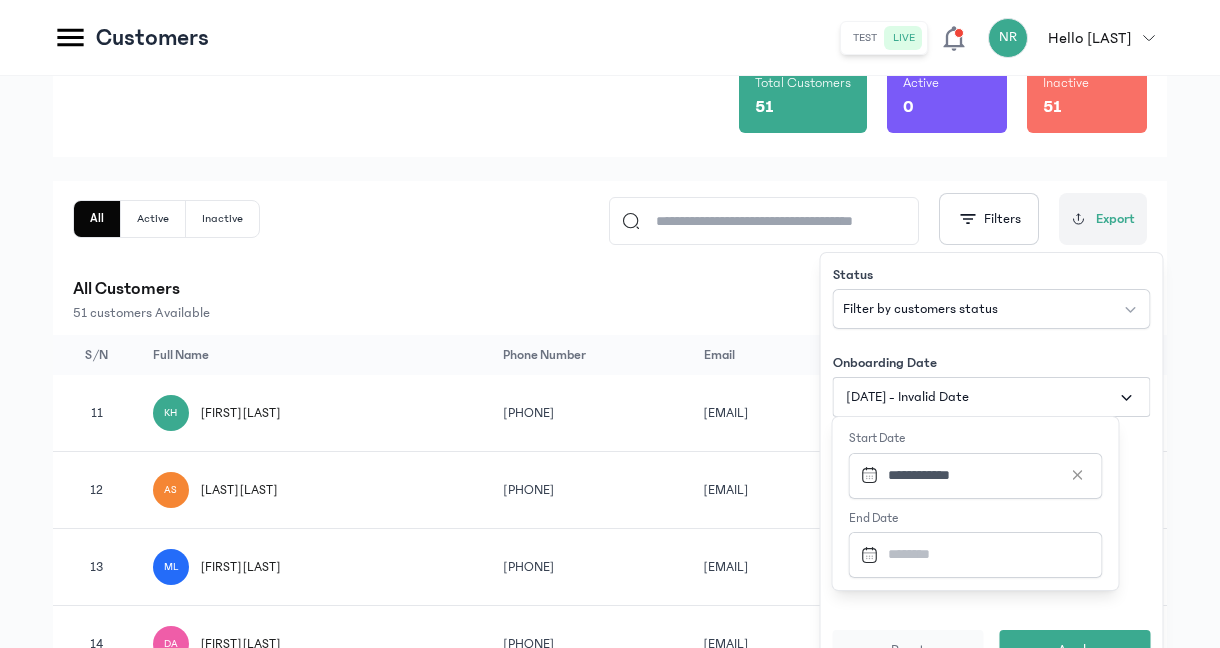 click on "End date" 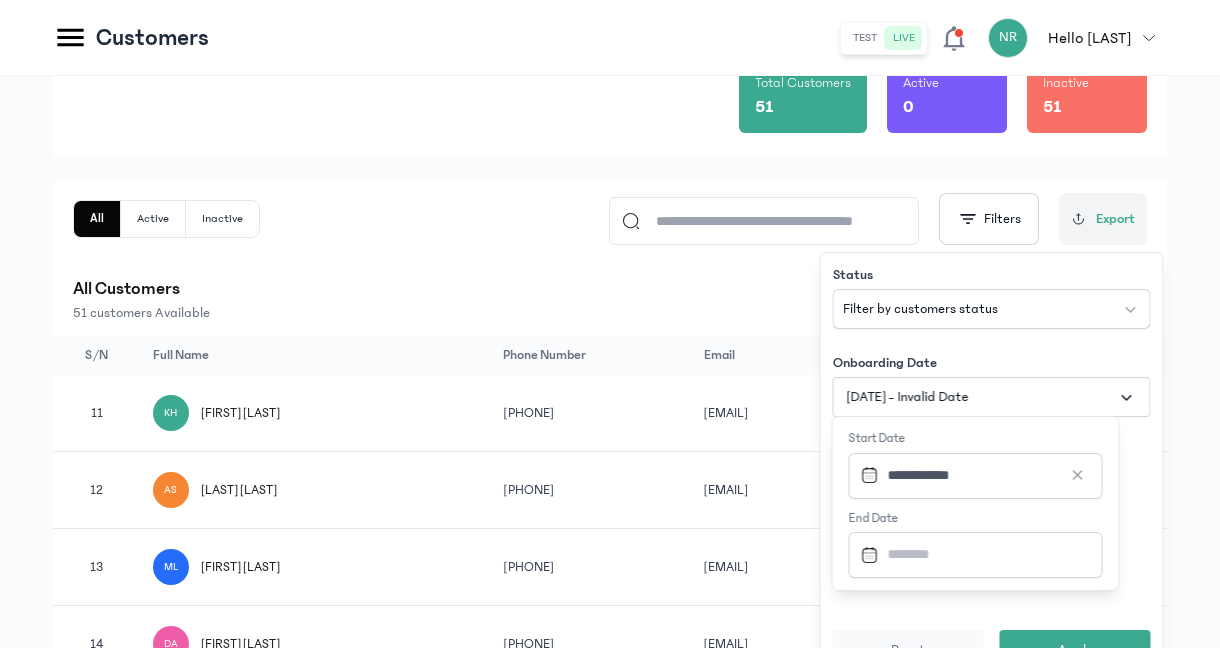 click at bounding box center [970, 475] 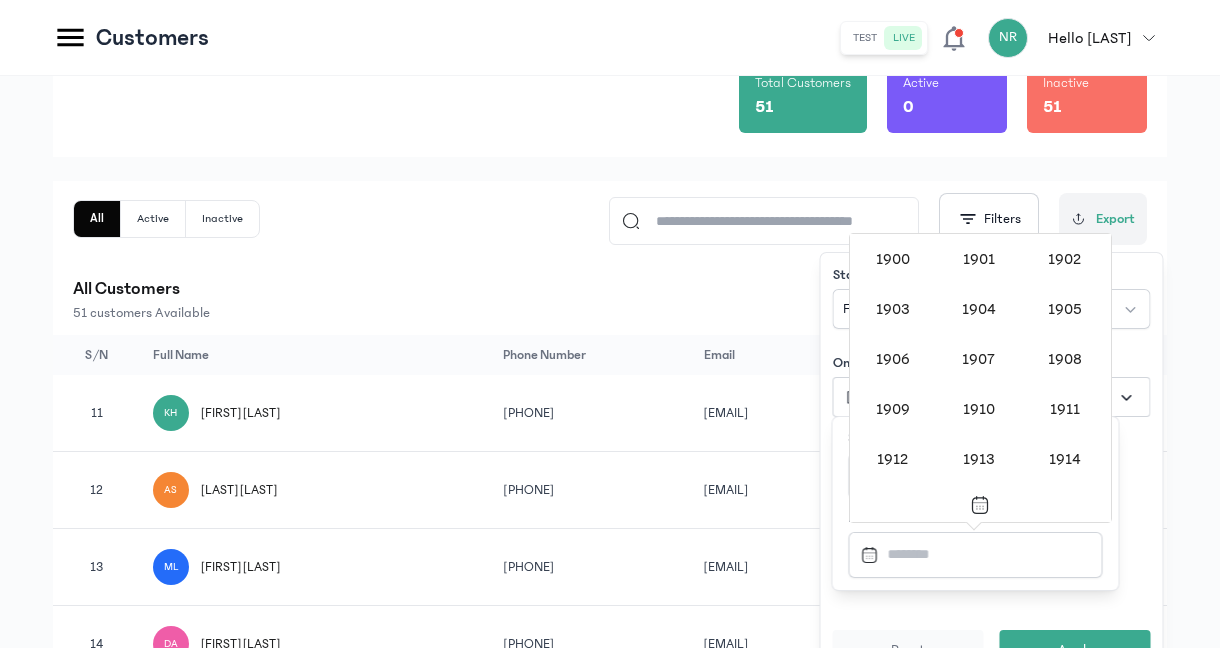scroll, scrollTop: 1938, scrollLeft: 0, axis: vertical 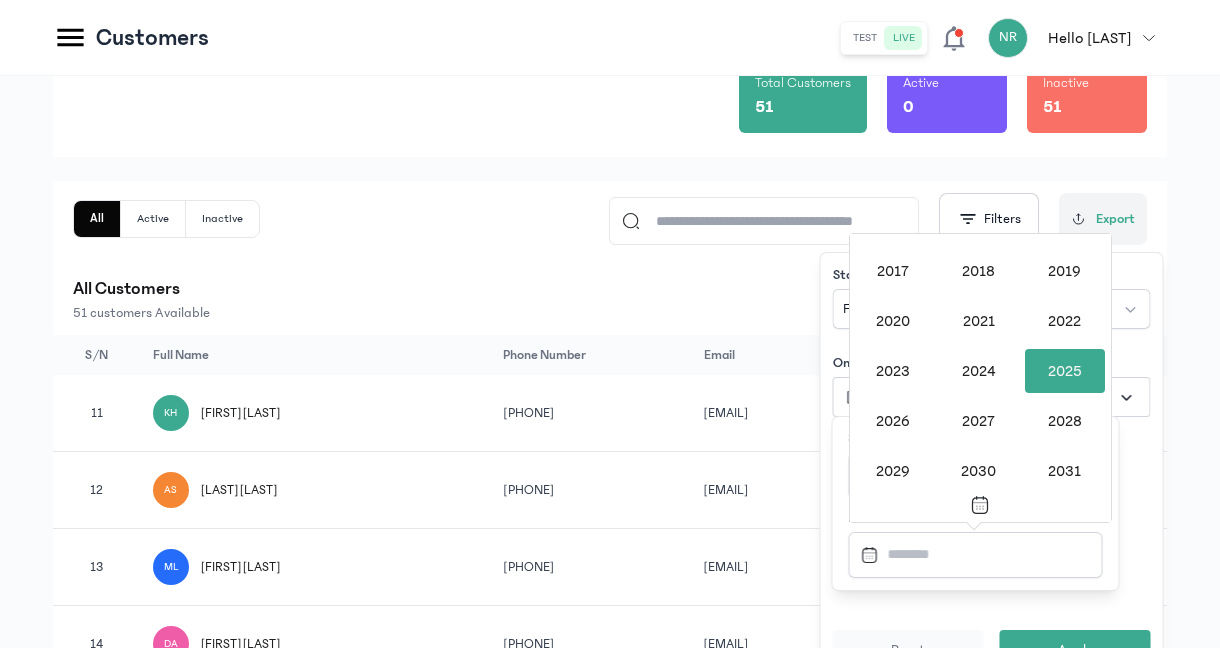 click on "2025" at bounding box center [1065, 371] 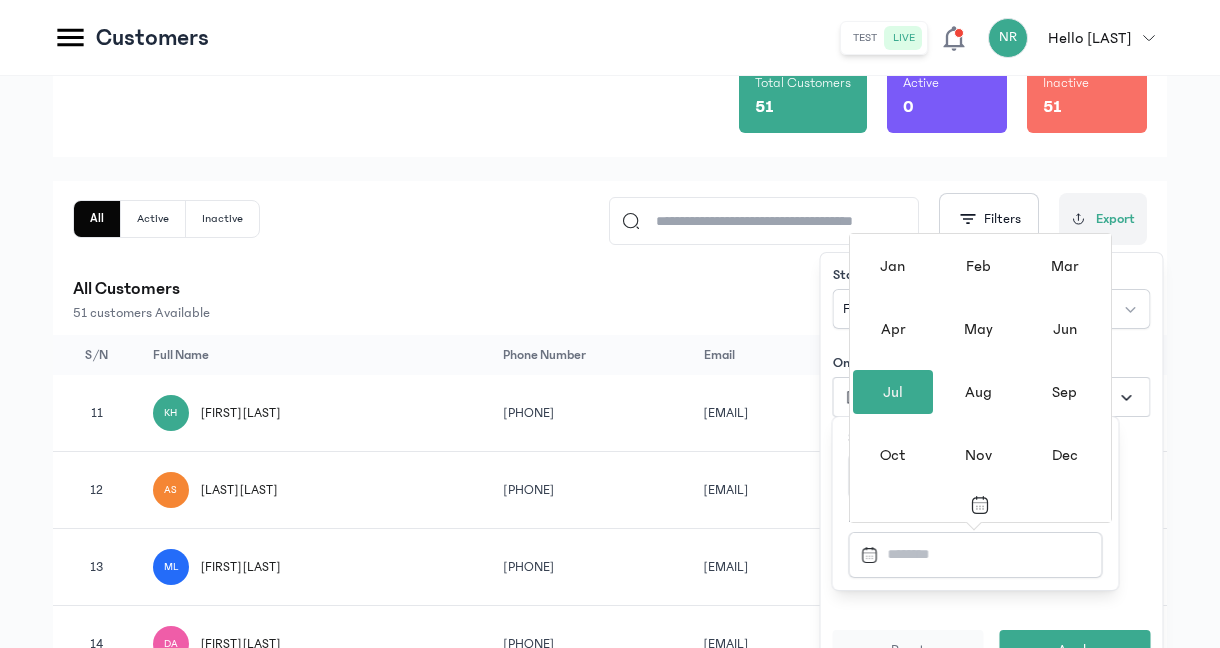 click on "Jul" at bounding box center (893, 392) 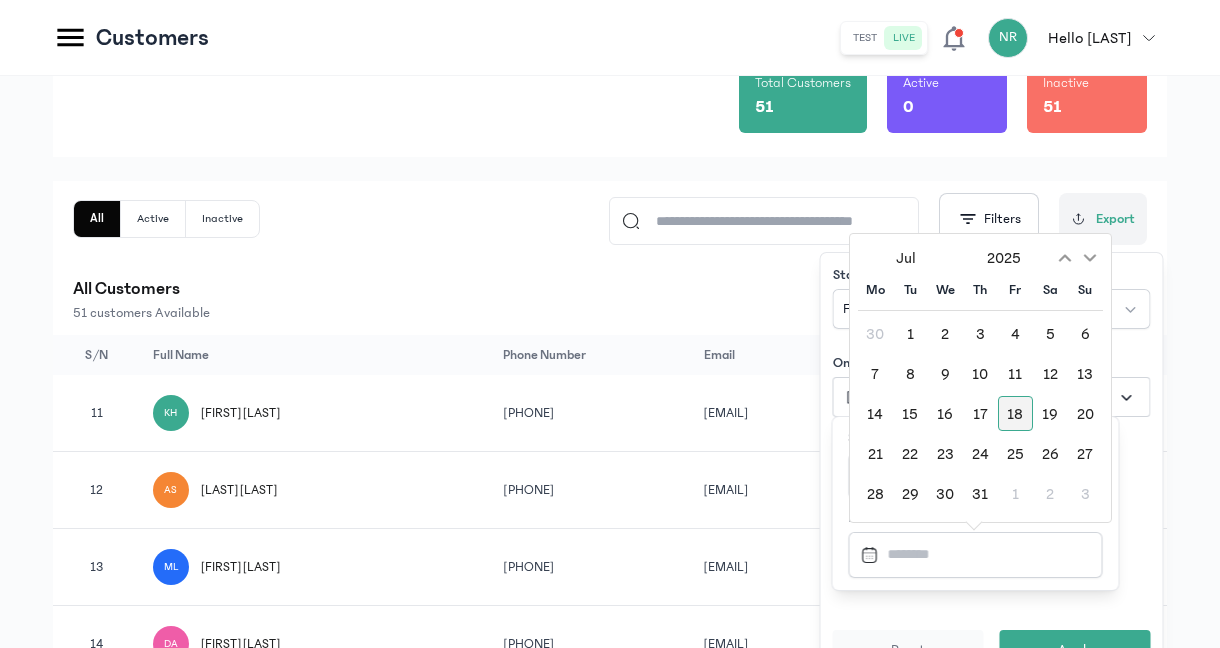 click on "18" at bounding box center (1015, 413) 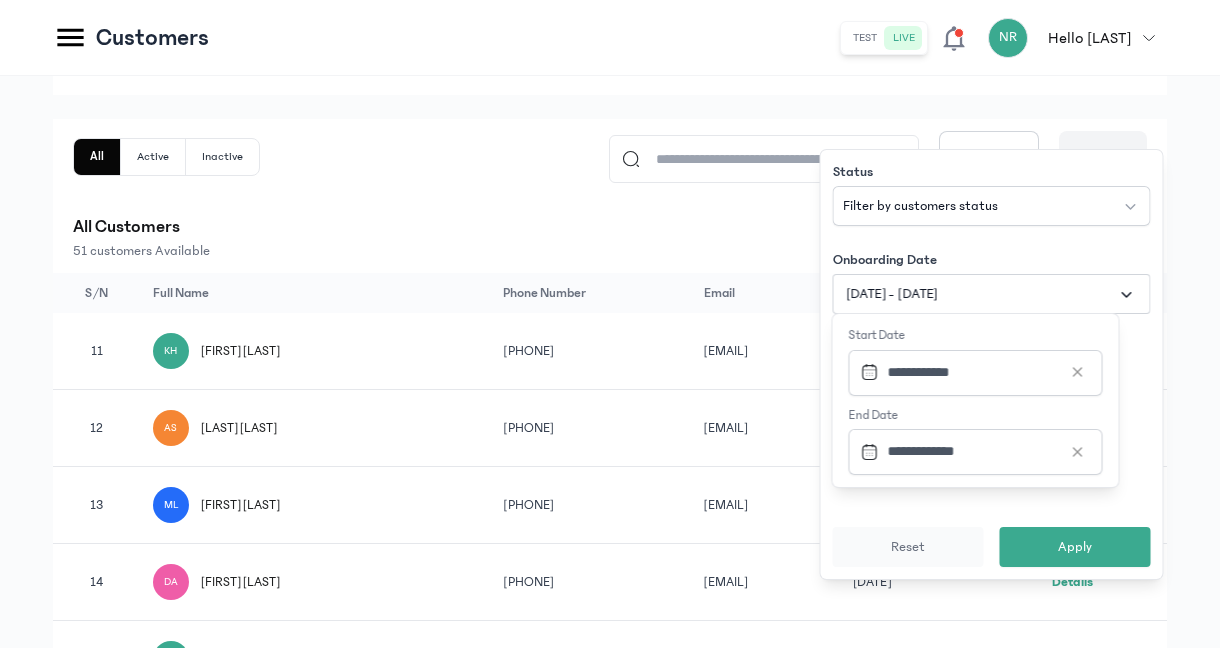 scroll, scrollTop: 250, scrollLeft: 0, axis: vertical 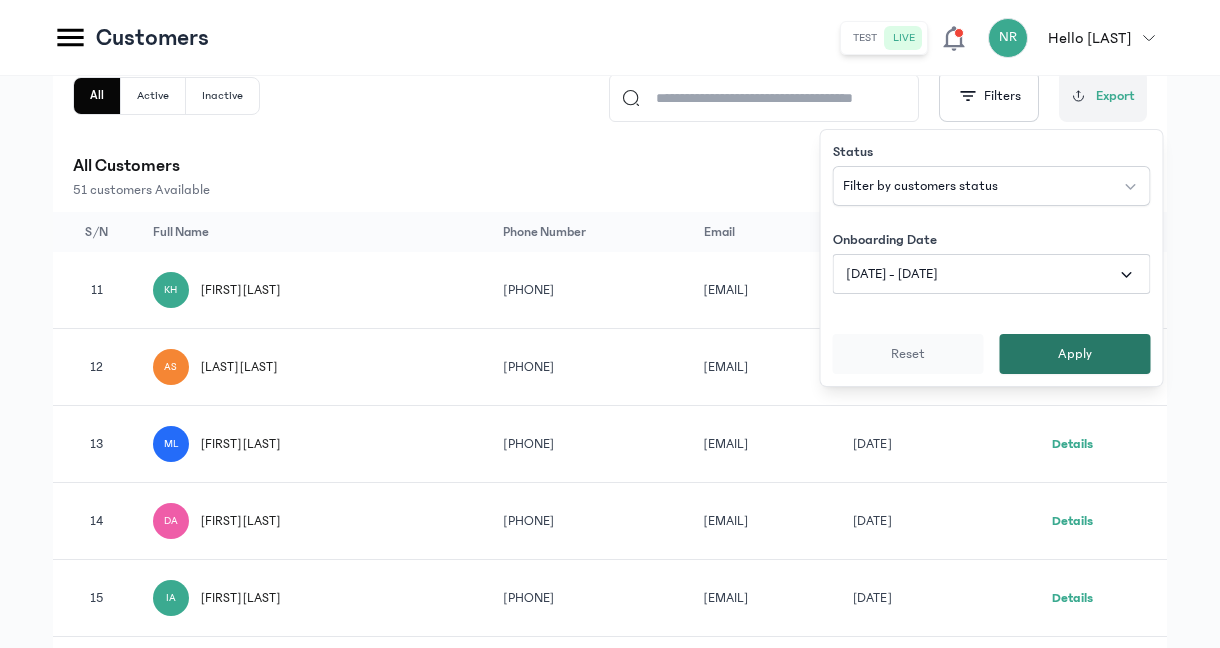 click on "All Active Inactive
Filters  Status Filter by customers status Onboarding Date 01 January 2025 - 18 July 2025 Reset Apply
Export All Customers 51 customers Available S/N Full Name Phone Number Email Date joined Actions 11 KH [FIRST] [LAST] [PHONE]  [EMAIL]  [DATE] Details 12 AS [LAST] [LAST]  [PHONE]  [EMAIL]  [DATE] Details 13 ML [FIRST] [LAST] [PHONE]  [EMAIL]  [DATE] Details 14 DA [FIRST] [LAST] [PHONE]  [EMAIL]  [DATE] Details 15 IA [FIRST] [LAST]  [PHONE]  [EMAIL]  [DATE] Details 16 SS [LAST] [LAST]  [PHONE]  [EMAIL]  [DATE] Details 17 OO [FIRST] [LAST] [PHONE]  [EMAIL]  [DATE] Details 18 BN [LAST] [LAST] [LAST]  [PHONE]  [EMAIL]  [DATE] Details 19 IS [FIRST] [LAST] [PHONE]  [EMAIL]  [DATE] Details 20 OA [FIRST] [LAST] [PHONE]  [EMAIL]  Details 10 *" 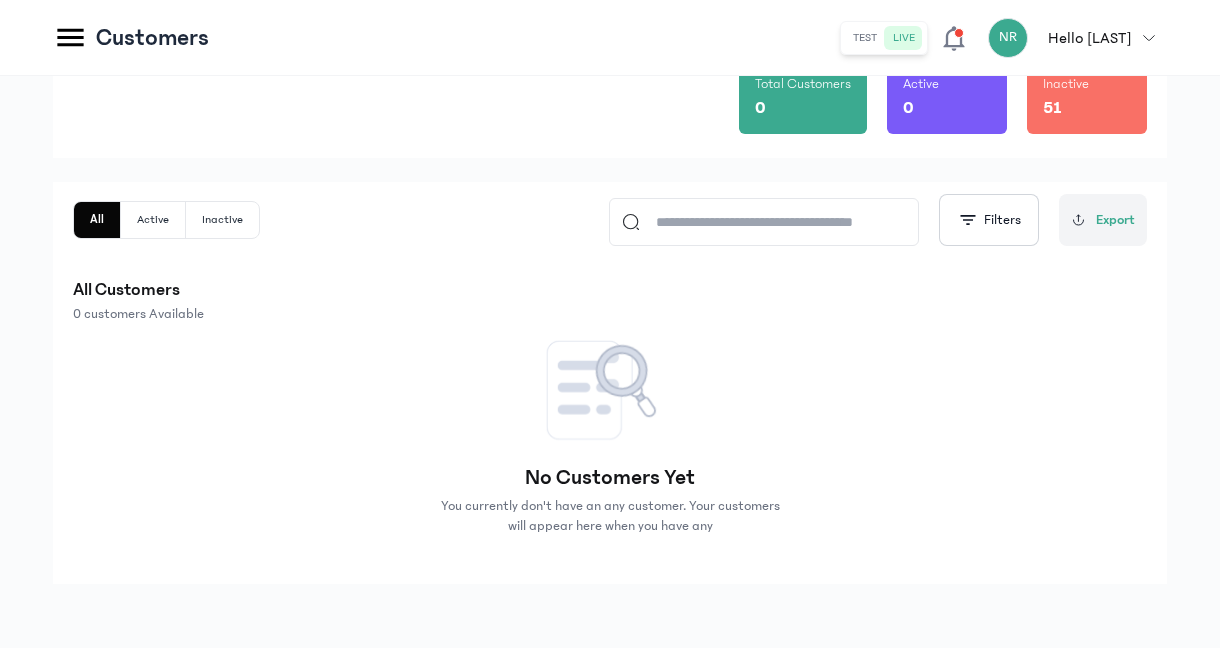 scroll, scrollTop: 126, scrollLeft: 0, axis: vertical 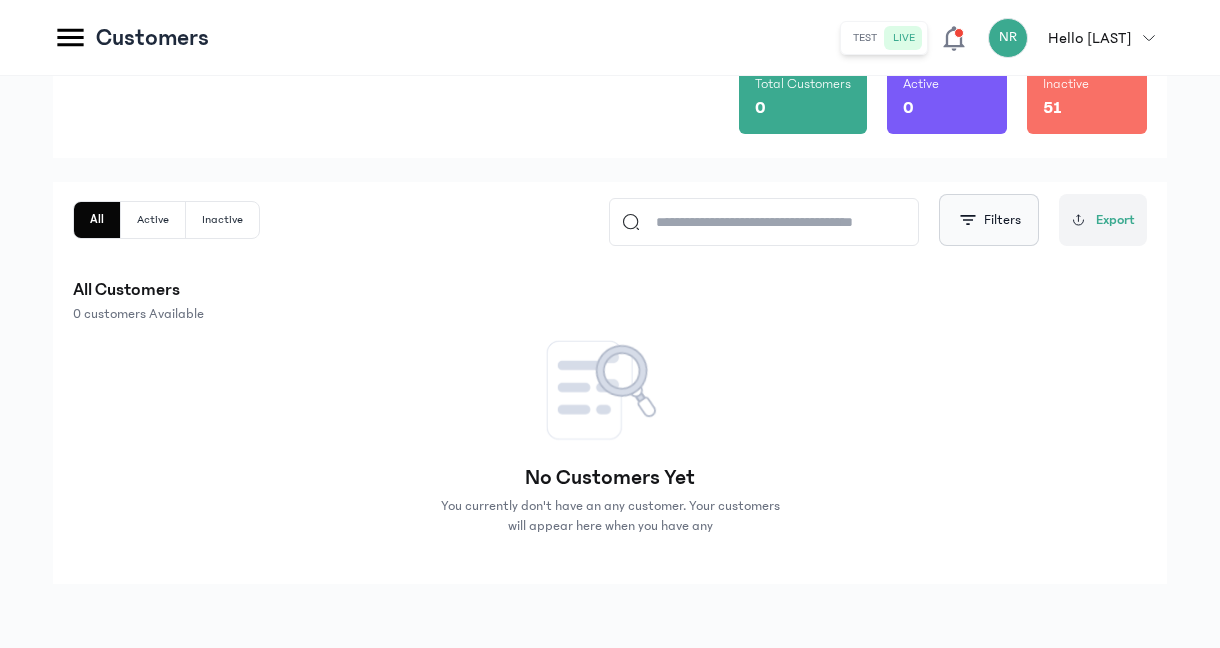 click on "Filters" 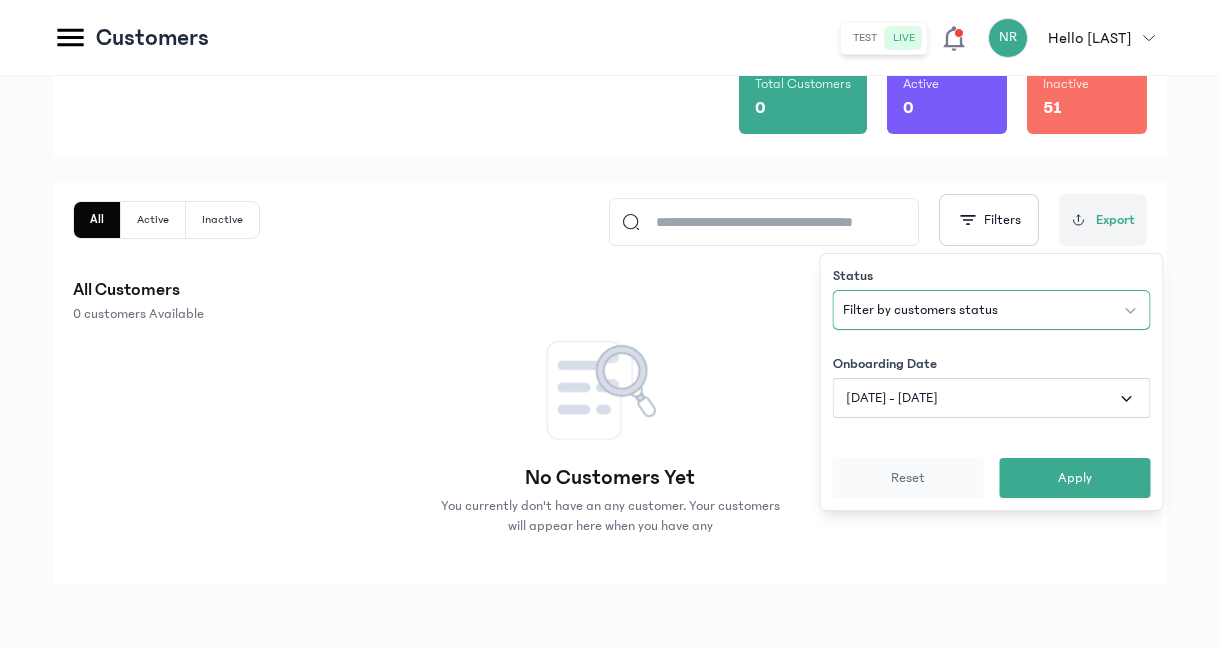 click on "Filter by customers status" 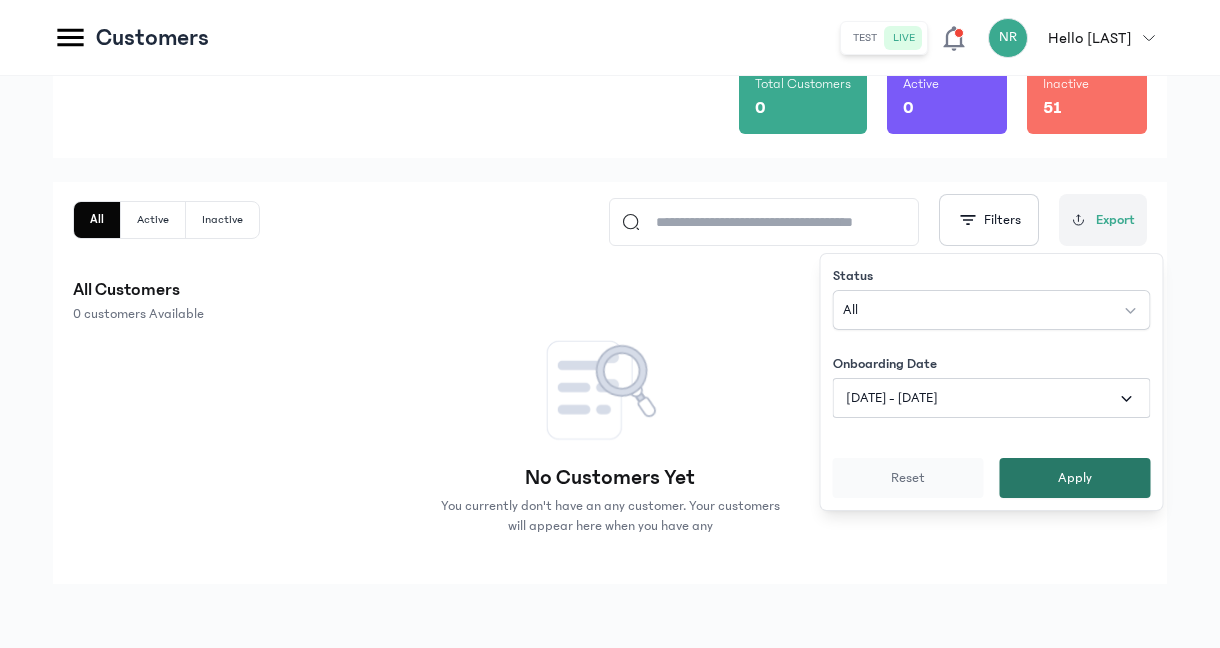 click on "Apply" at bounding box center [1075, 478] 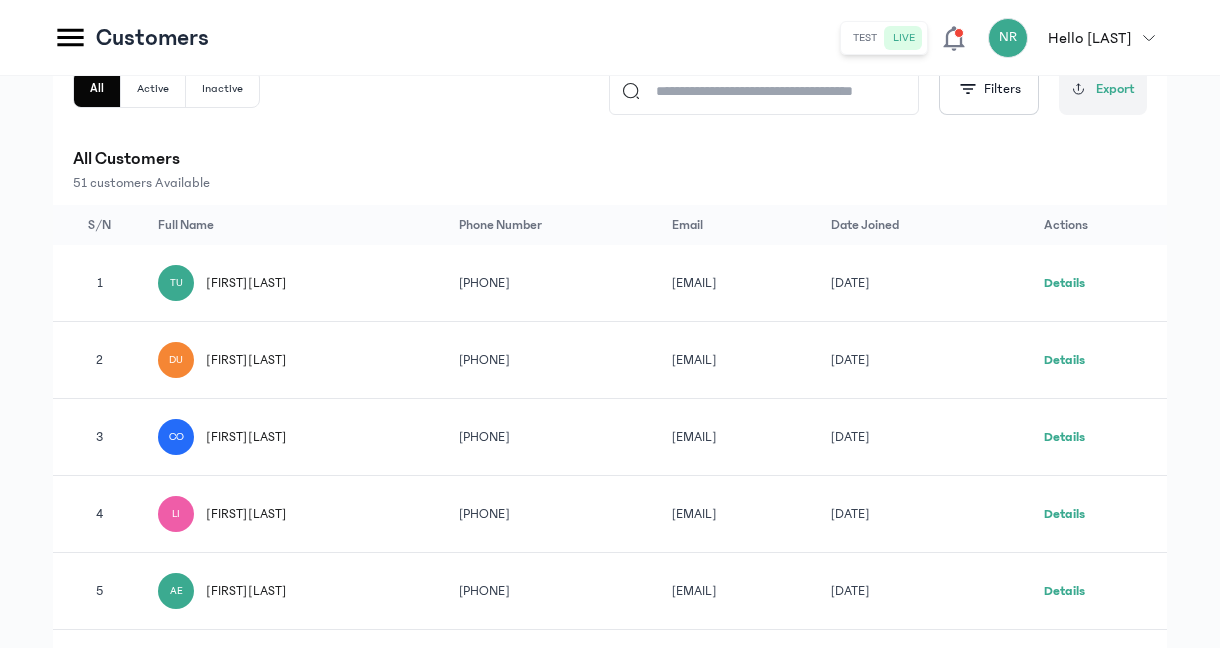 scroll, scrollTop: 0, scrollLeft: 0, axis: both 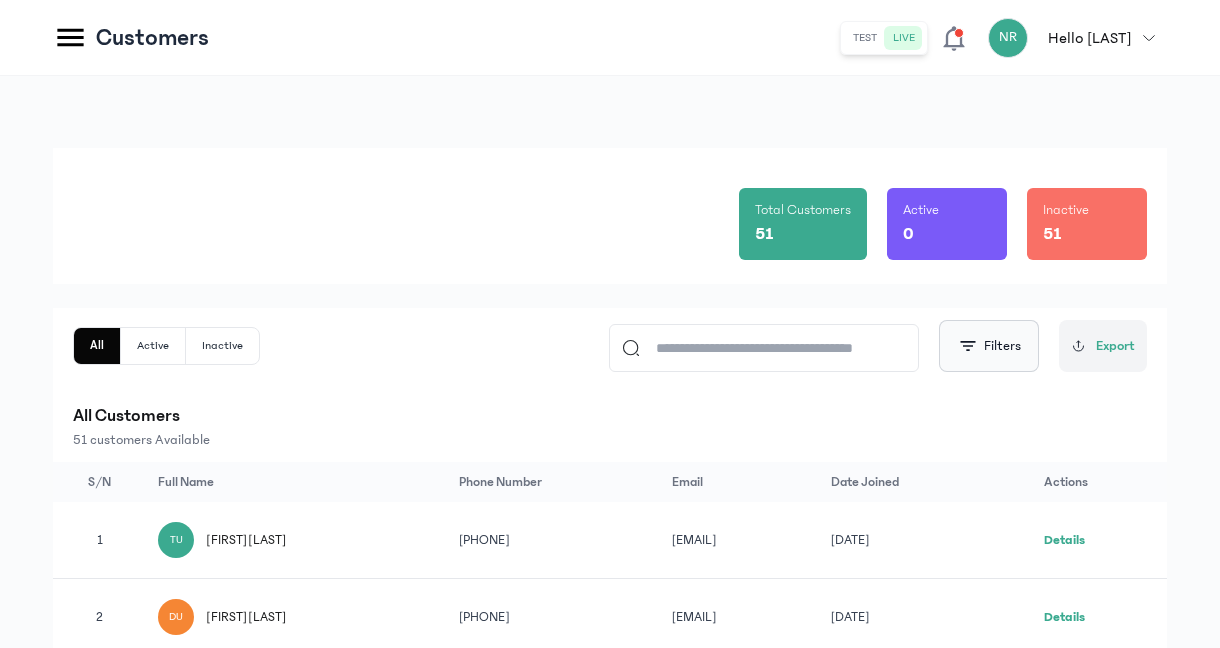 click on "Filters" 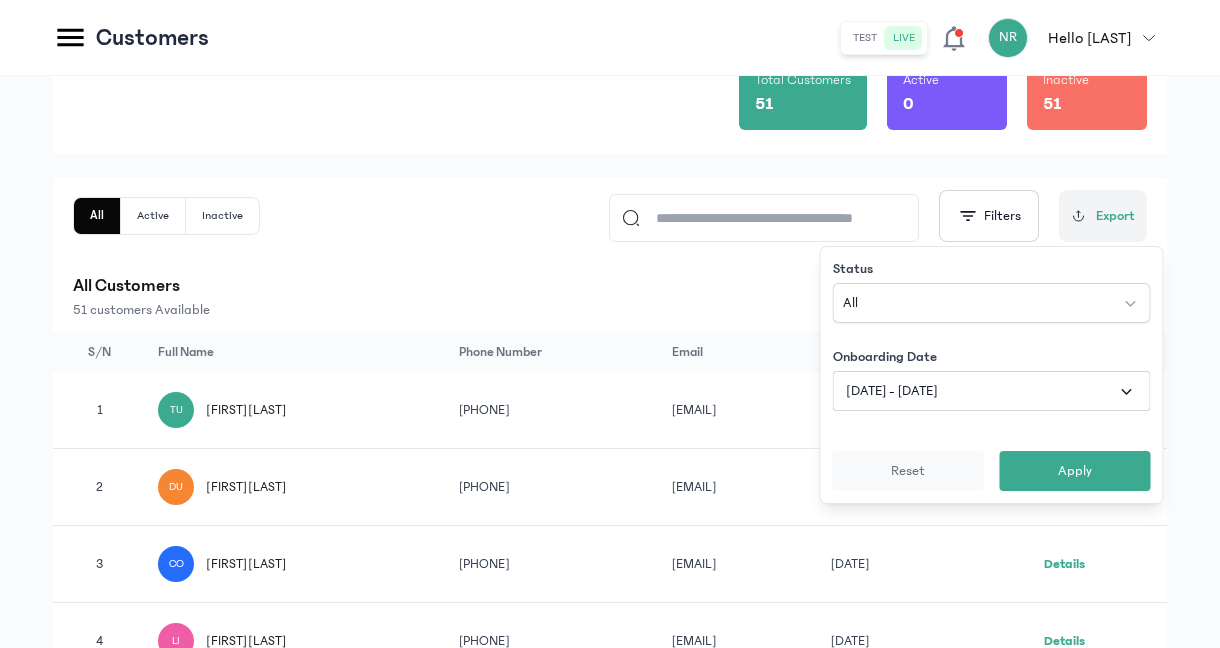 scroll, scrollTop: 133, scrollLeft: 0, axis: vertical 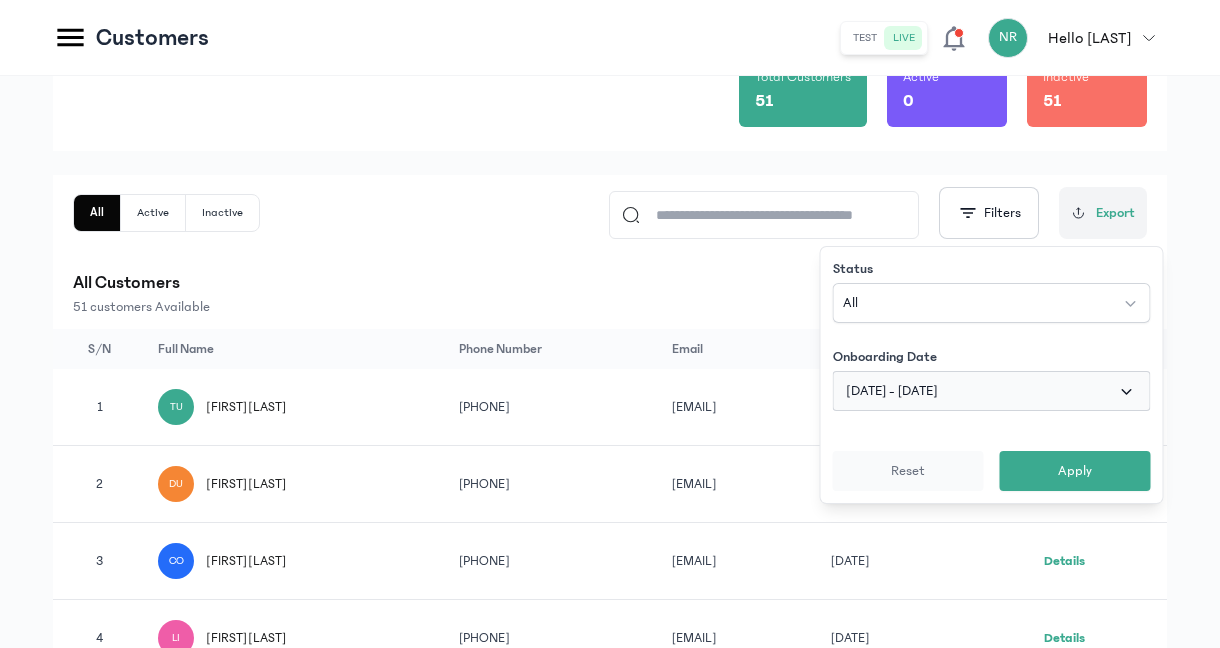 click 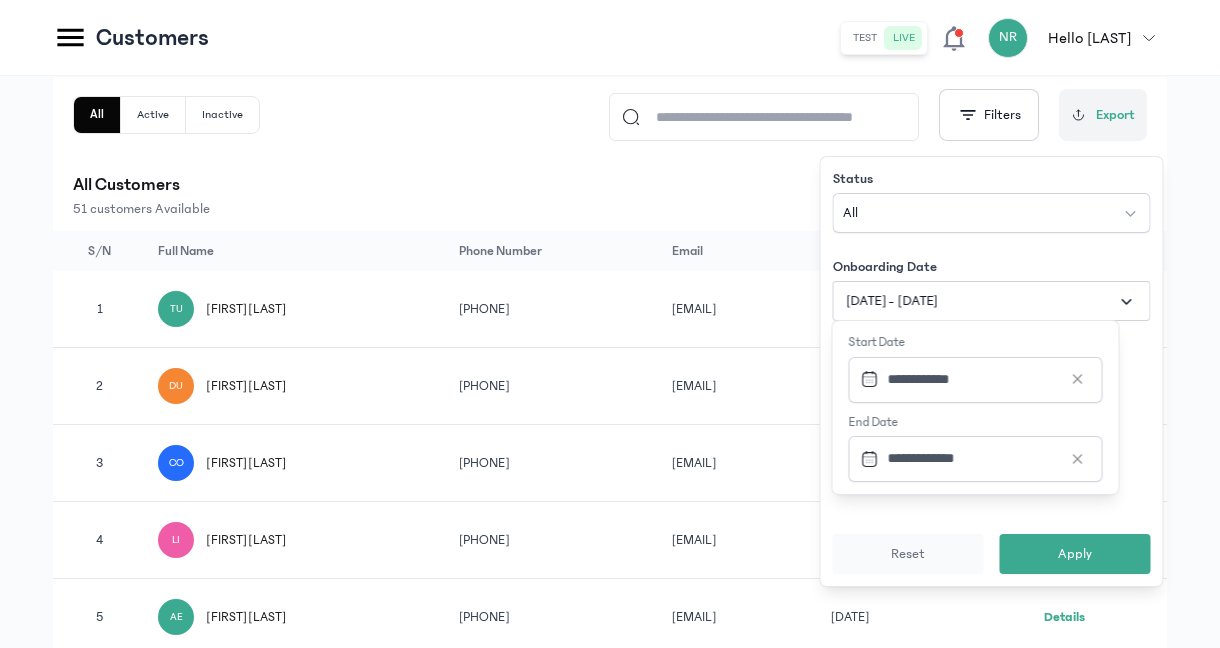 scroll, scrollTop: 242, scrollLeft: 0, axis: vertical 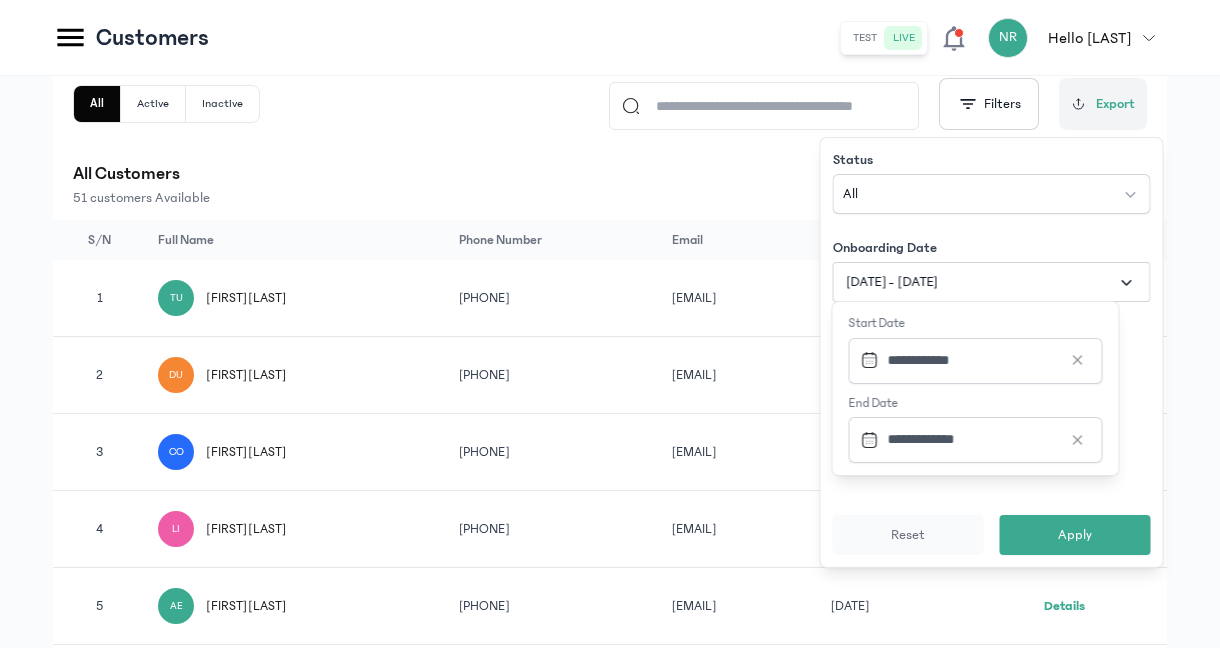 click on "All Active Inactive
Filters  Status All Onboarding Date 01 January 2025 - 18 July 2025 Start date [DATE]
End date [DATE]
Reset Apply
Export All Customers 51 customers Available S/N Full Name Phone Number Email Date joined Actions 1 TU [FIRST] [LAST] [PHONE]  [EMAIL]  [DATE] Details 2 DU [FIRST] [LAST] [PHONE]  [EMAIL]  [DATE] Details 3 CO [FIRST] [LAST] [PHONE]  [EMAIL]  [DATE] Details 4 LI [FIRST] [LAST] [PHONE]  [EMAIL]  [DATE] Details 5 AE [FIRST] [LAST]  [PHONE]  [EMAIL]  [DATE] Details 6 FI [FIRST] [LAST] [PHONE]  [EMAIL]  [DATE] Details 7 SA [LAST] [LAST]  [PHONE]  [EMAIL]  [DATE] Details 8 GO [FIRST] [LAST] [PHONE]  [EMAIL]  [DATE] Details 9 MS [FIRST] [LAST]  [PHONE]  [EMAIL]  [DATE] Details 10 OC [FIRST] [LAST] [PHONE]  [EMAIL]  [DATE] Details" 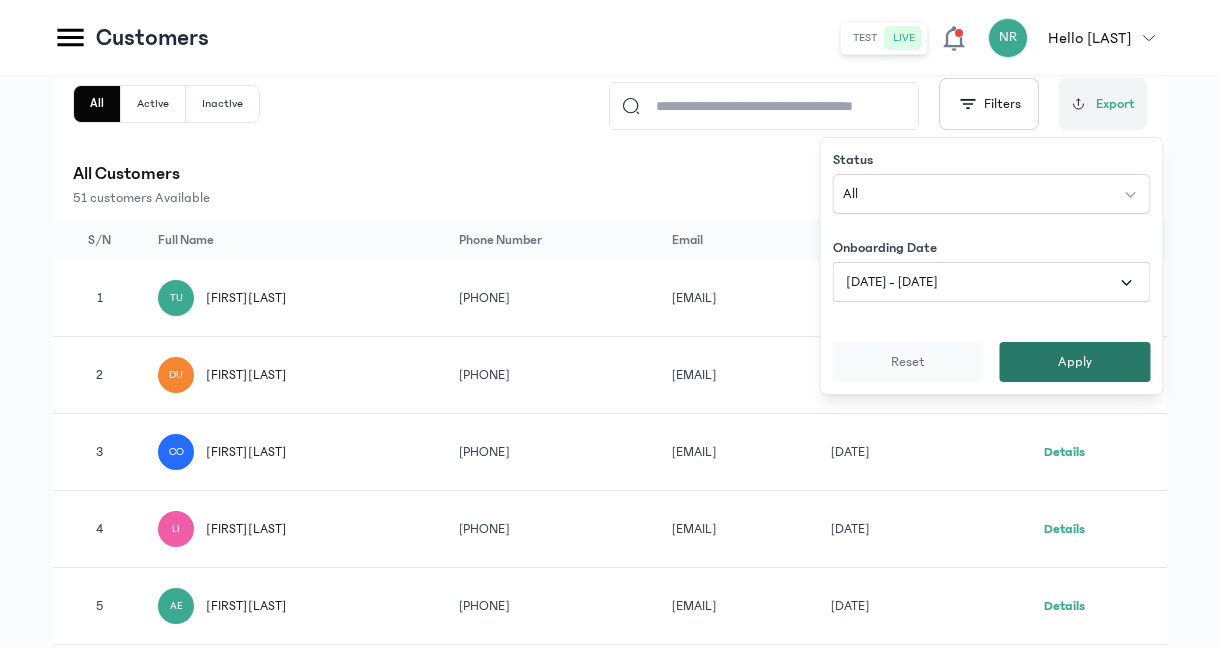 click on "Apply" 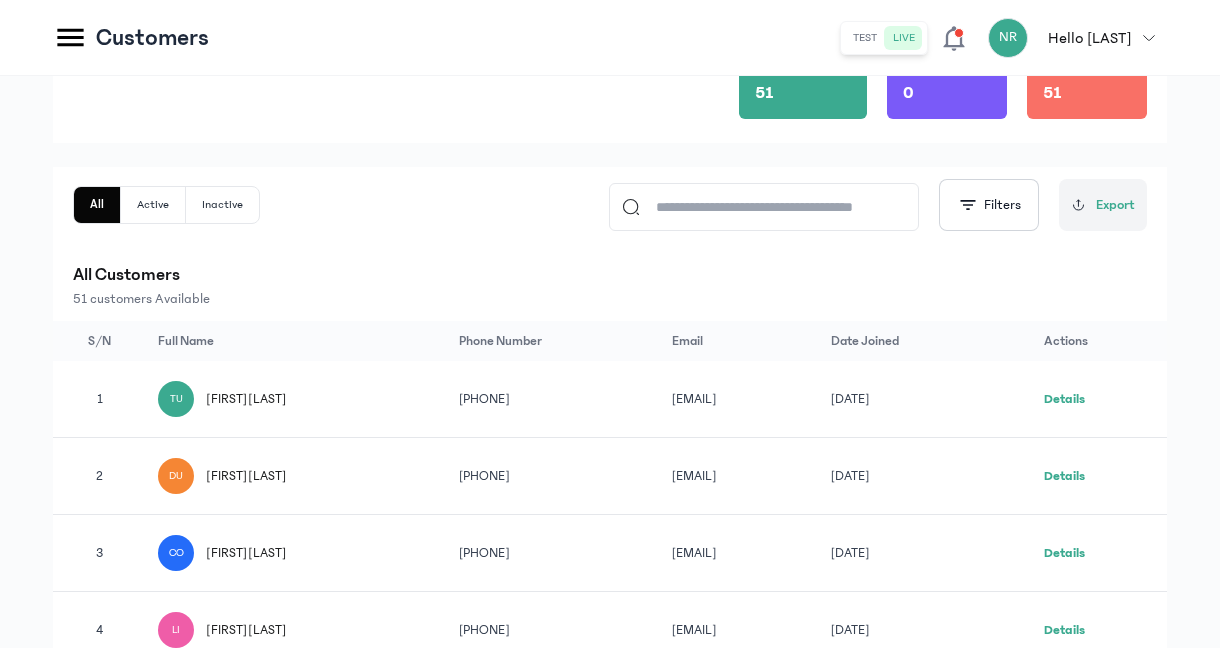 scroll, scrollTop: 127, scrollLeft: 0, axis: vertical 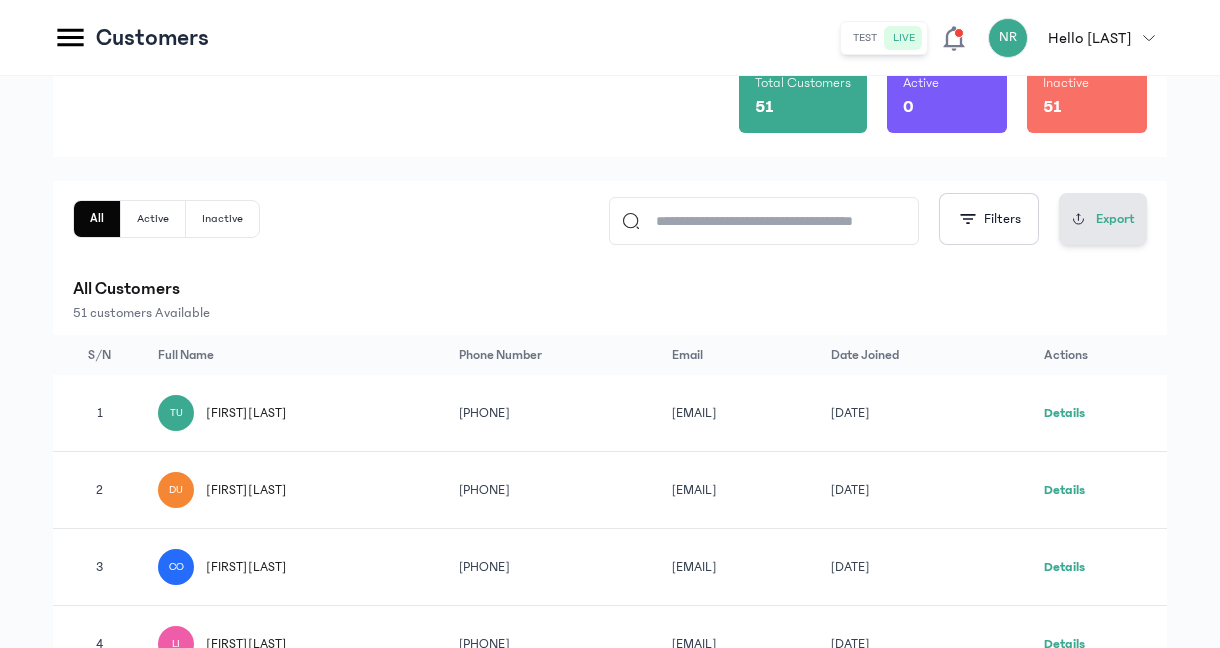 click on "Export" at bounding box center [1115, 219] 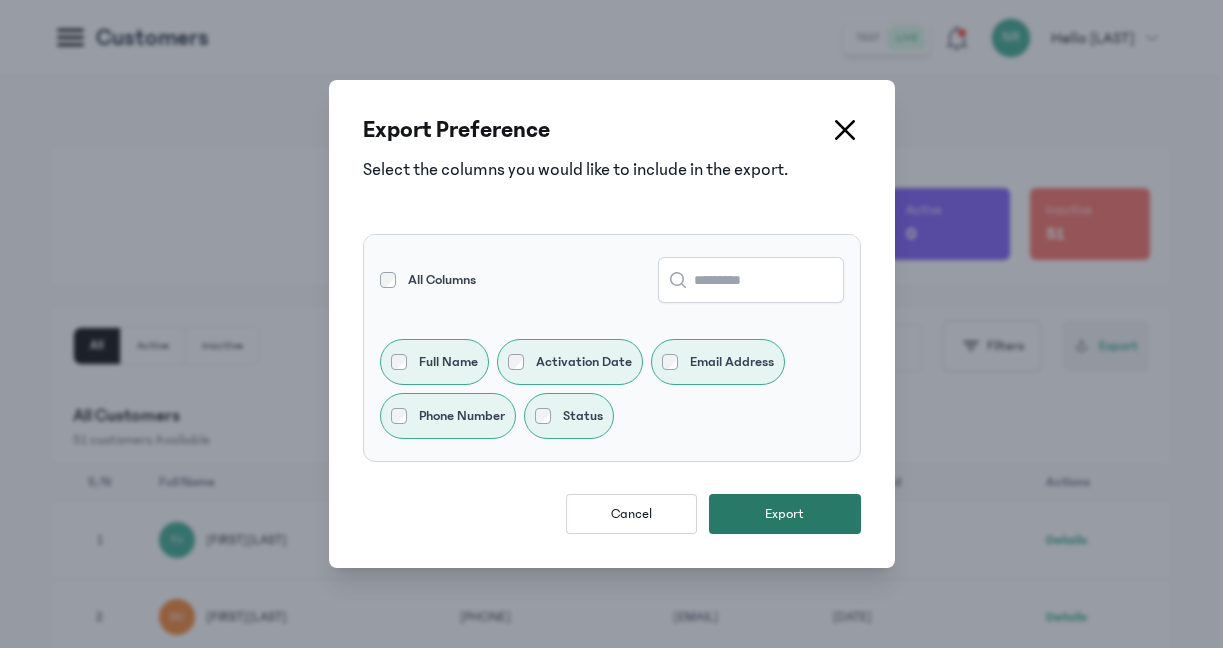 click on "Export" at bounding box center (785, 514) 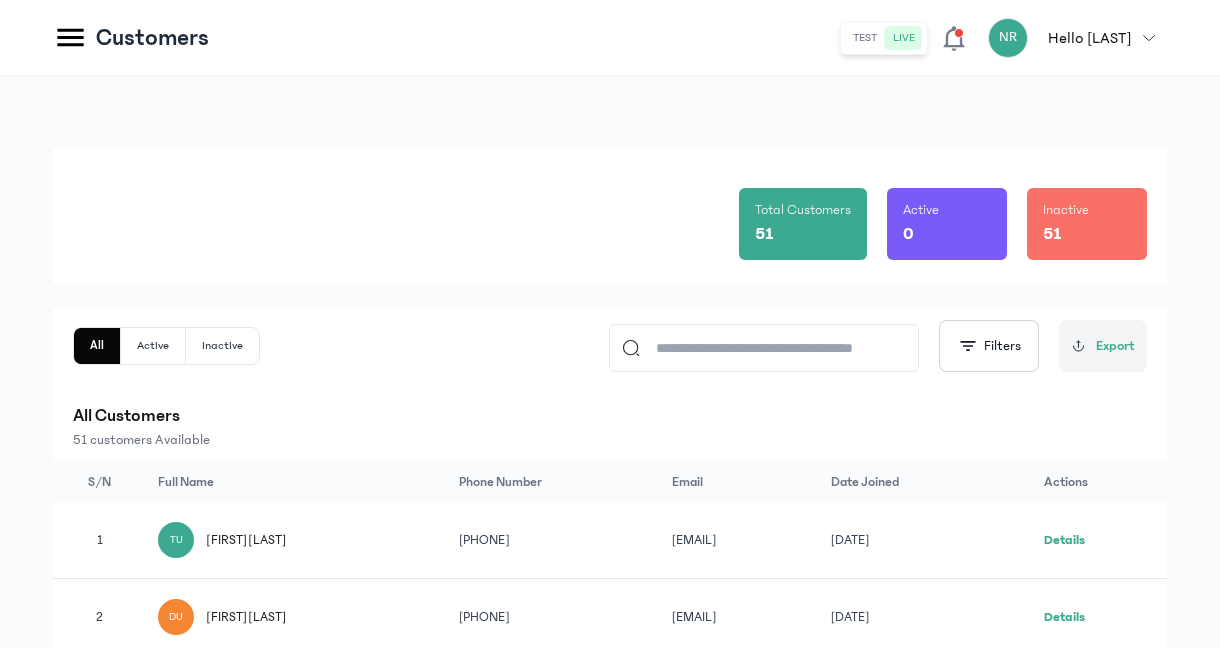 click on "Total Customers 51 Active 0 Inactive 51 All Active Inactive
Filters
Export All Customers 51 customers Available S/N Full Name Phone Number Email Date joined Actions 1 TU [FIRST] [LAST] [PHONE]  [EMAIL]  [DATE] Details 2 DU [FIRST] [LAST] [PHONE]  [EMAIL]  [DATE] Details 3 CO [FIRST] [LAST] [PHONE]  [EMAIL]  [DATE] Details 4 LI [FIRST] [LAST] [PHONE]  [EMAIL]  [DATE] Details 5 AE [FIRST] [LAST]  [PHONE]  [EMAIL]  [DATE] Details 6 FI [FIRST] [LAST] [PHONE]  [EMAIL]  [DATE] Details 7 SA [LAST] [LAST]  [PHONE]  [EMAIL]  [DATE] Details 8 GO [FIRST] [LAST] [PHONE]  [EMAIL]  [DATE] Details 9 MS [FIRST] [LAST]  [PHONE]  [EMAIL]  [DATE] Details 10 OC [FIRST] [LAST] [PHONE]  [EMAIL]  [DATE] Details Showing 10 items per page  Jump to  * 1 ... 2 3 4 5" at bounding box center (610, 755) 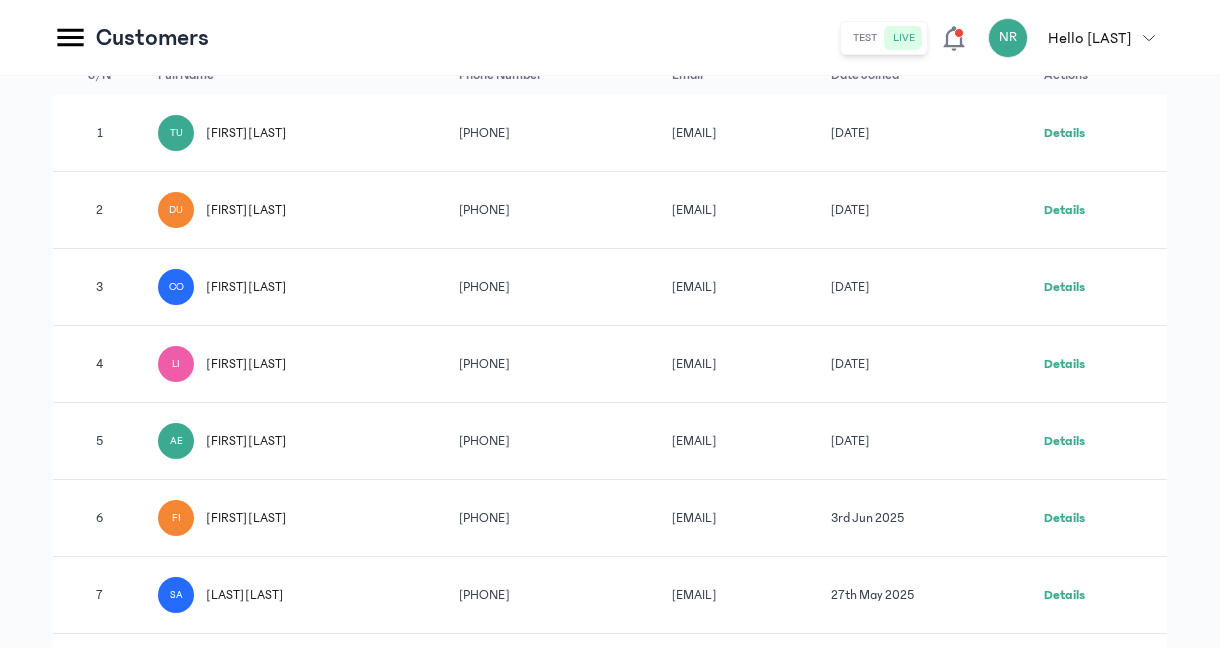 scroll, scrollTop: 0, scrollLeft: 0, axis: both 